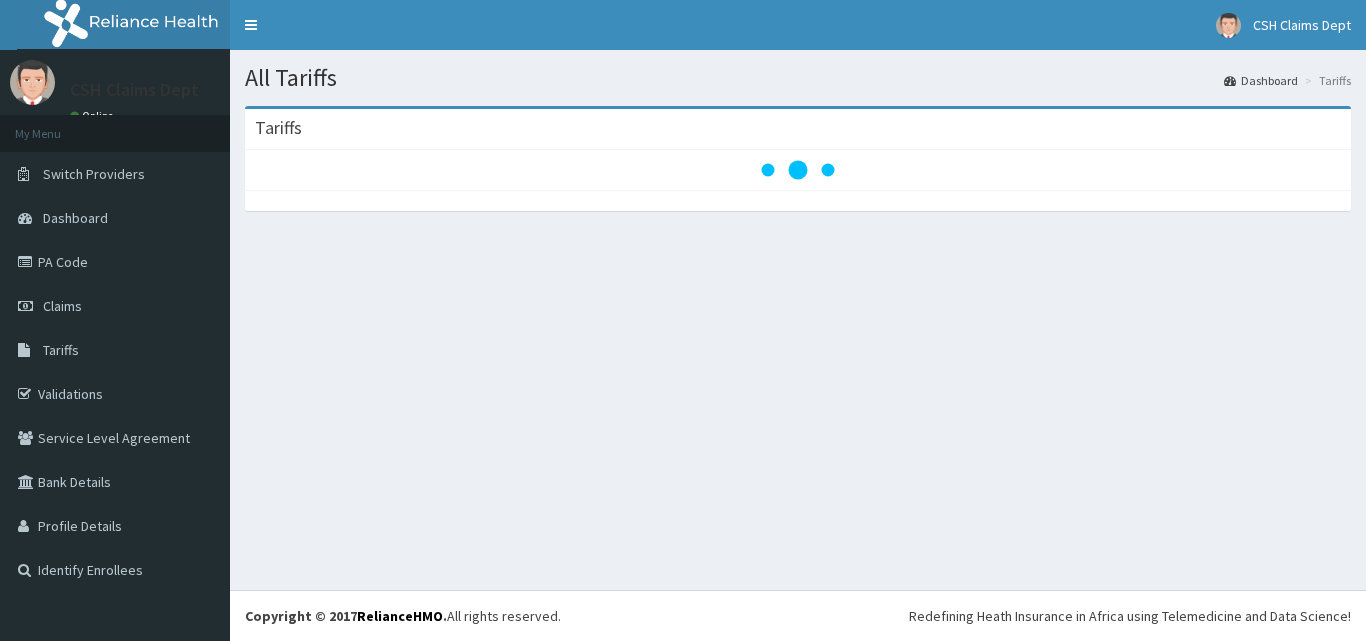 scroll, scrollTop: 0, scrollLeft: 0, axis: both 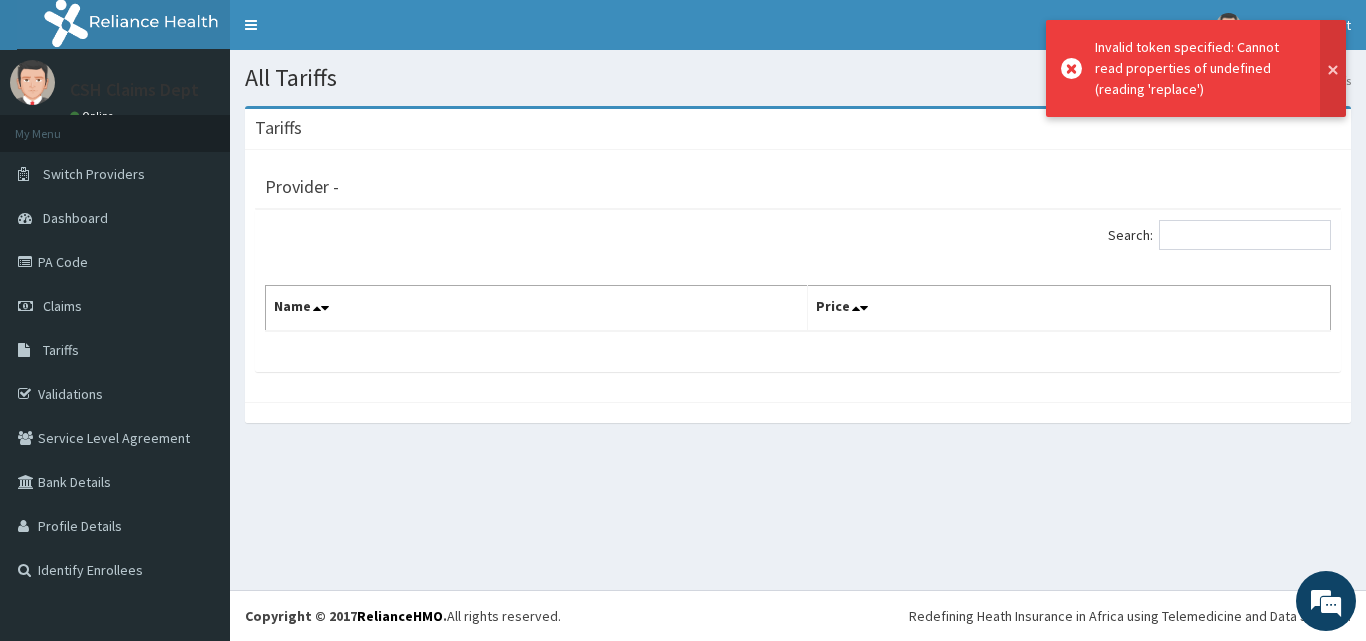 click at bounding box center [1333, 68] 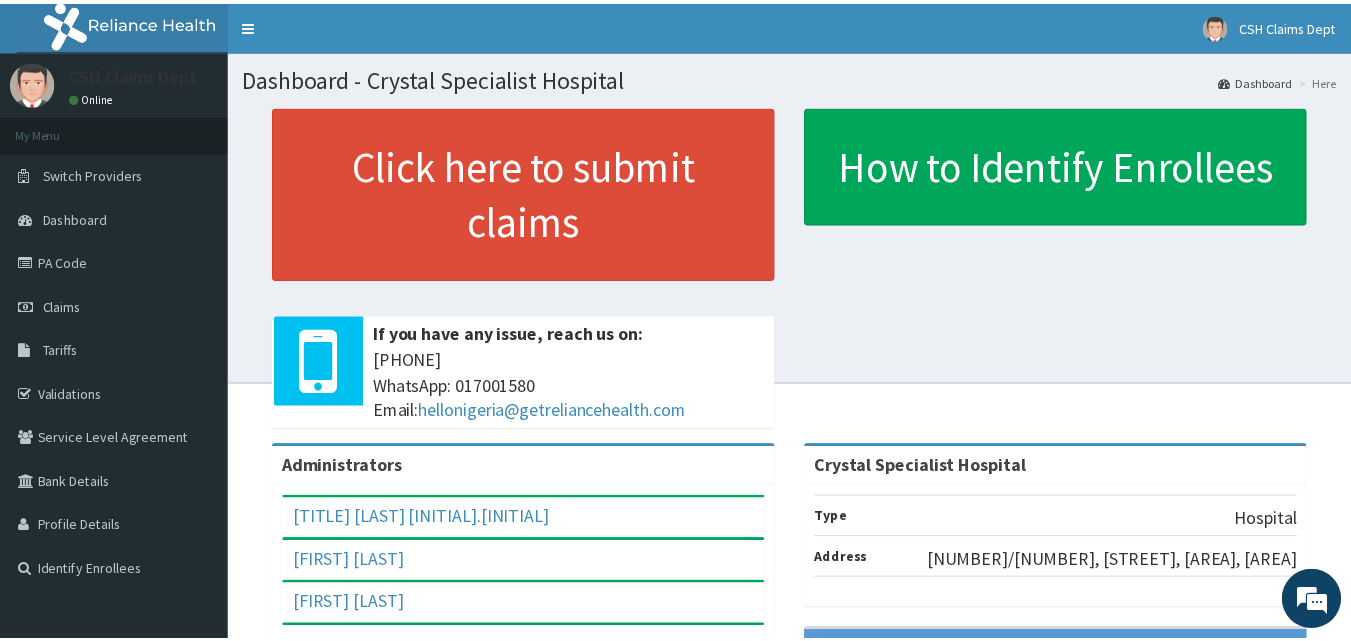 scroll, scrollTop: 0, scrollLeft: 0, axis: both 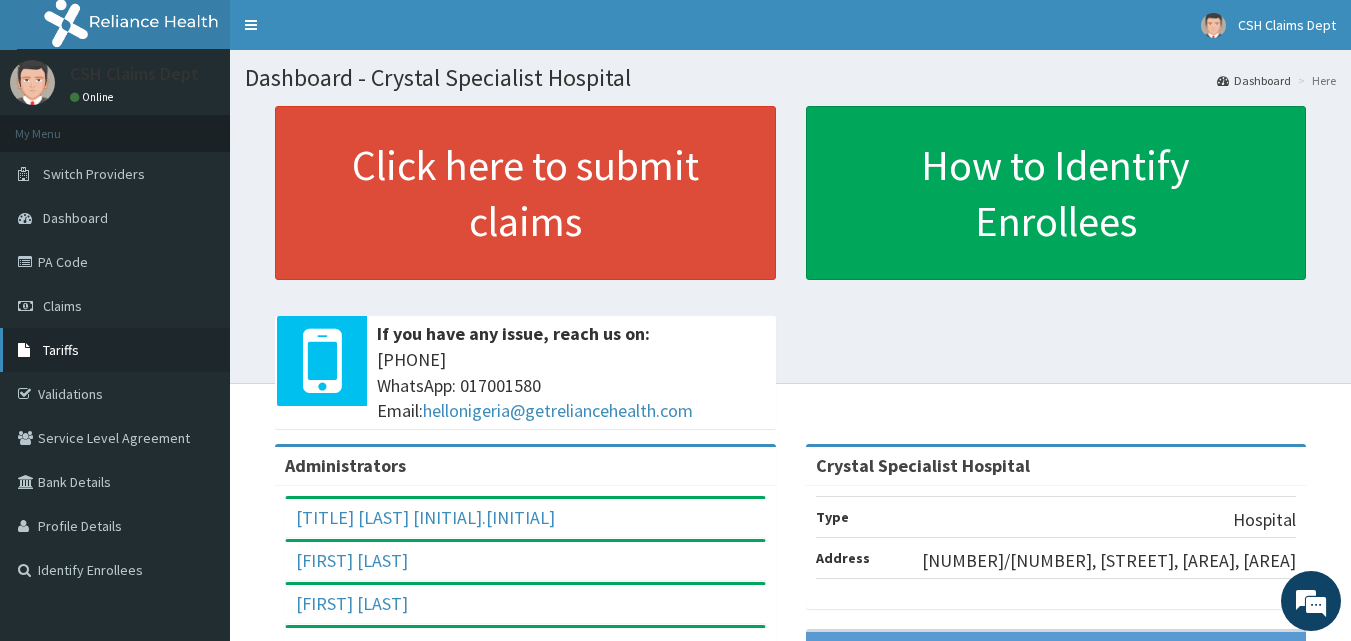 click on "Tariffs" at bounding box center (61, 350) 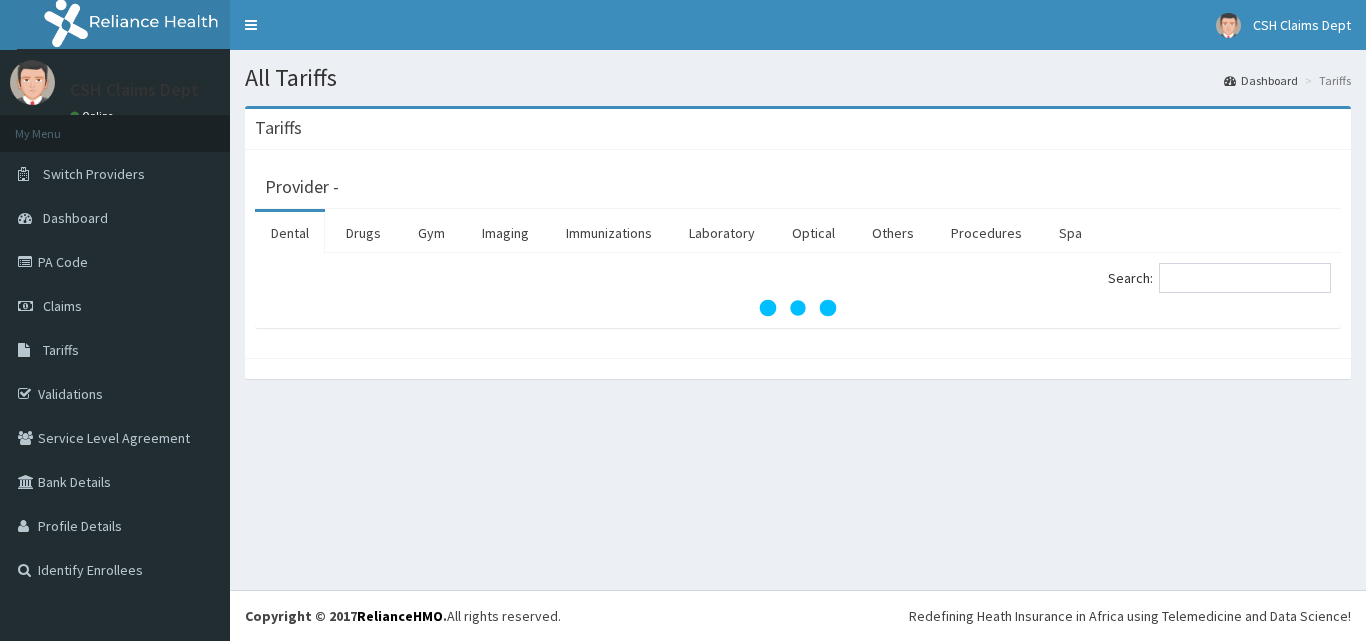 scroll, scrollTop: 0, scrollLeft: 0, axis: both 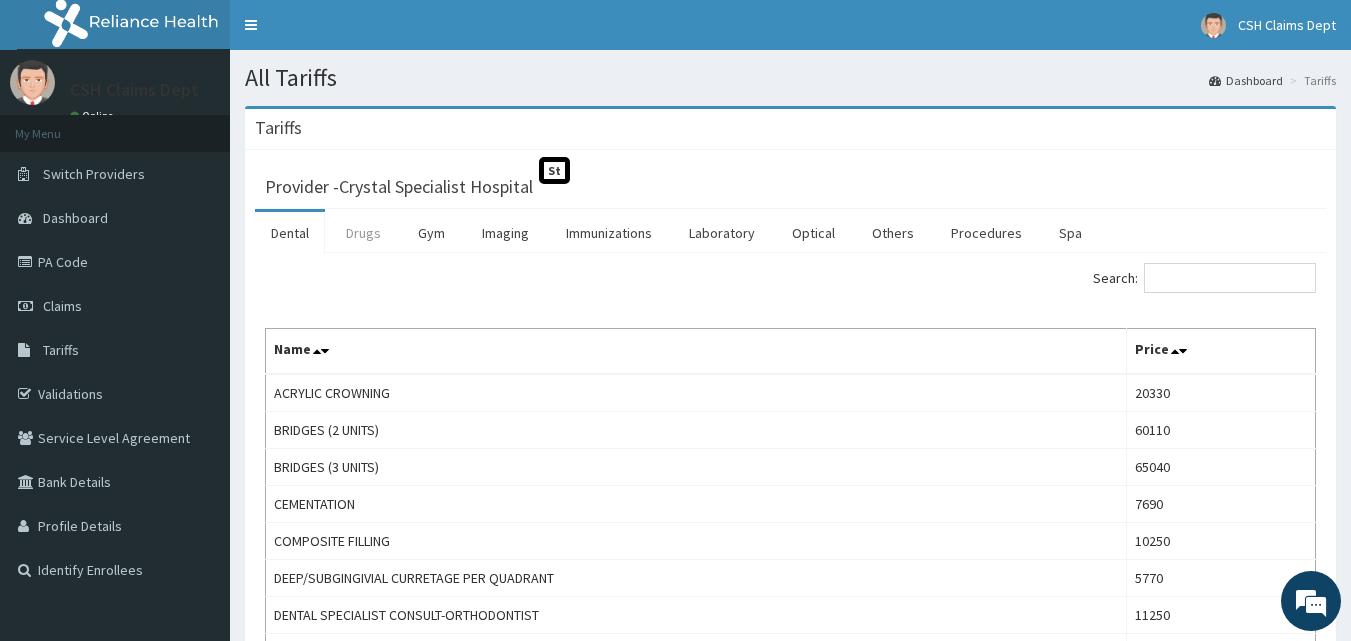 click on "Drugs" at bounding box center [363, 233] 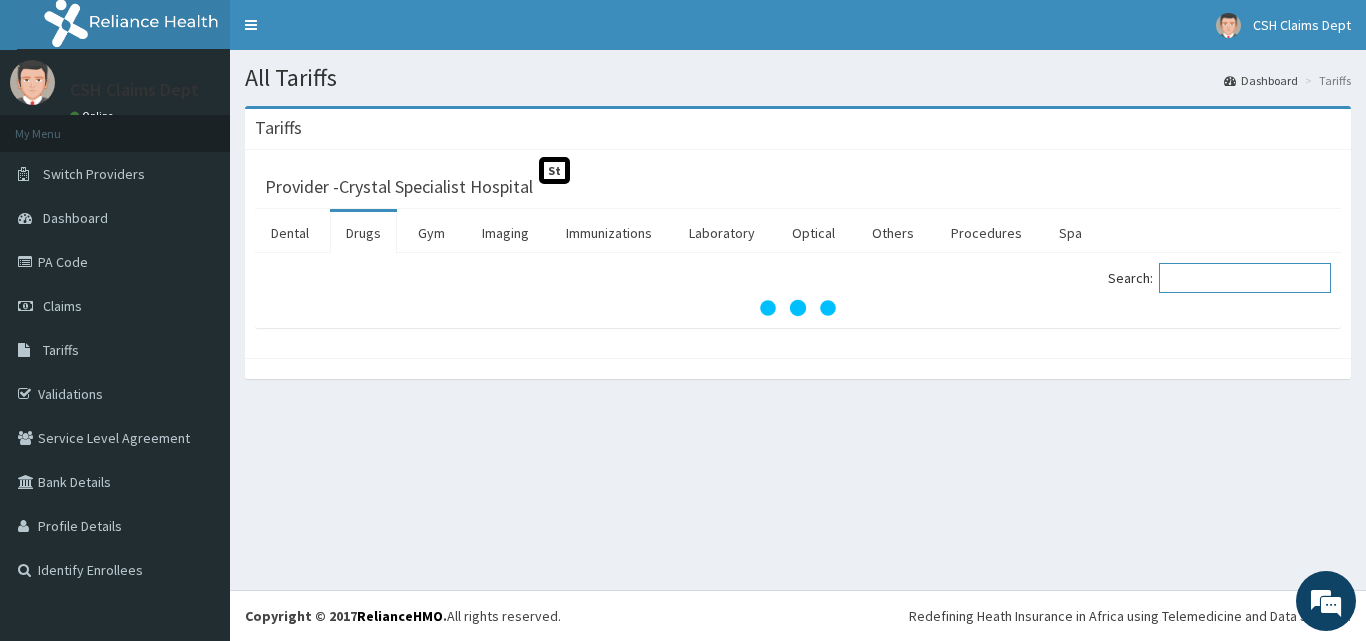 click on "Search:" at bounding box center (1245, 278) 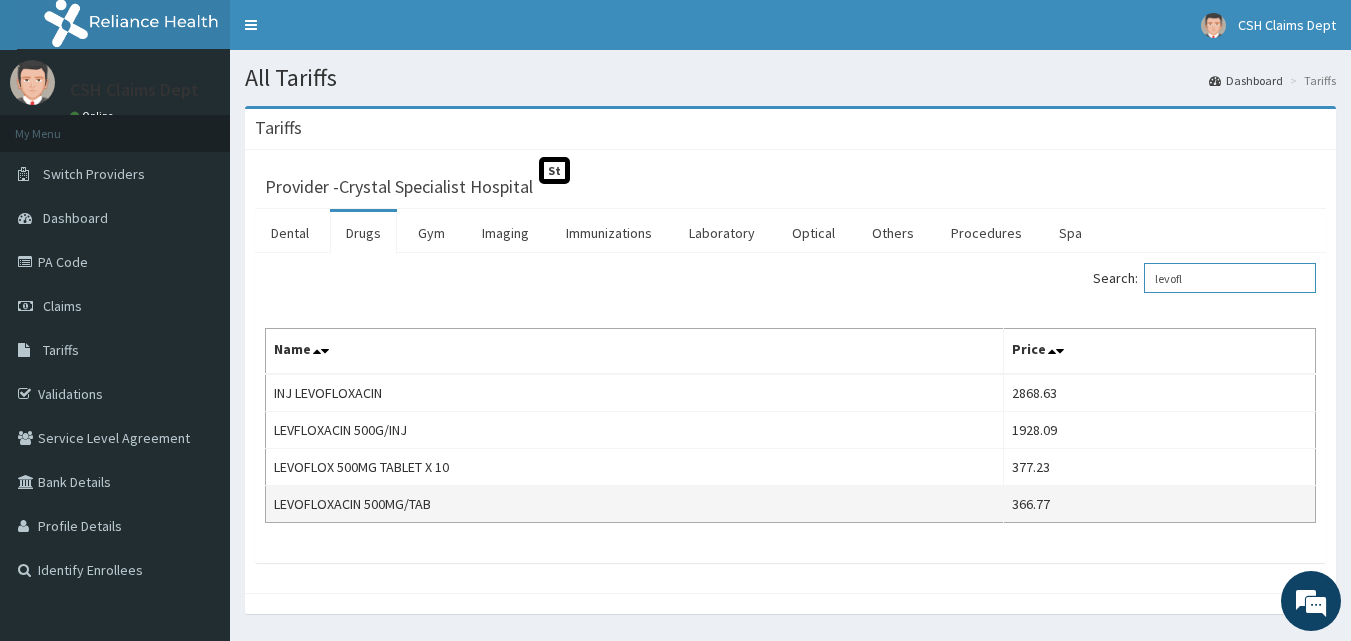 scroll, scrollTop: 0, scrollLeft: 0, axis: both 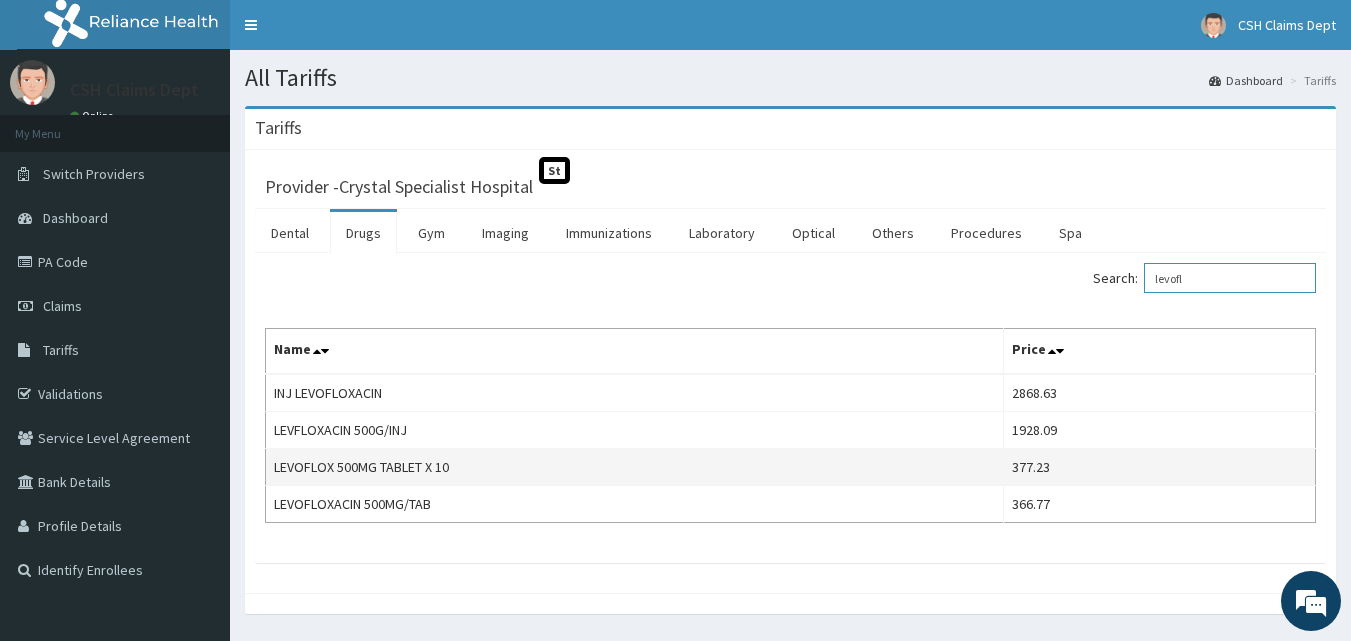 type on "levofl" 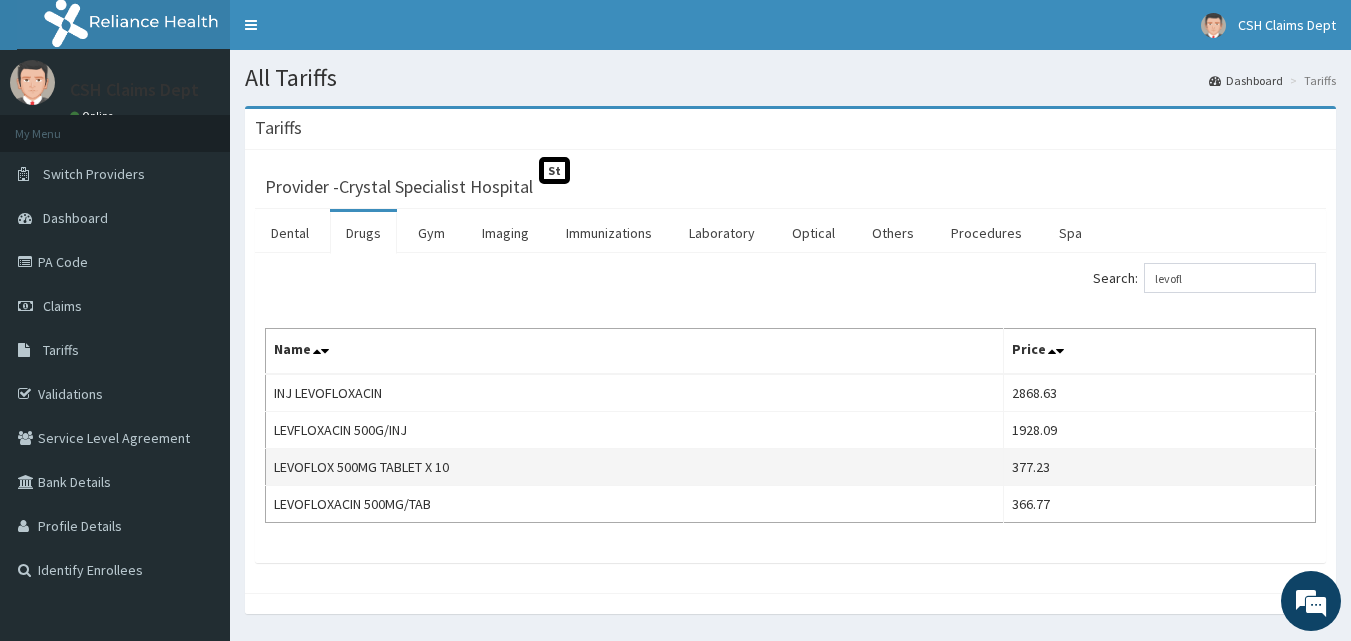 click on "377.23" at bounding box center (1160, 467) 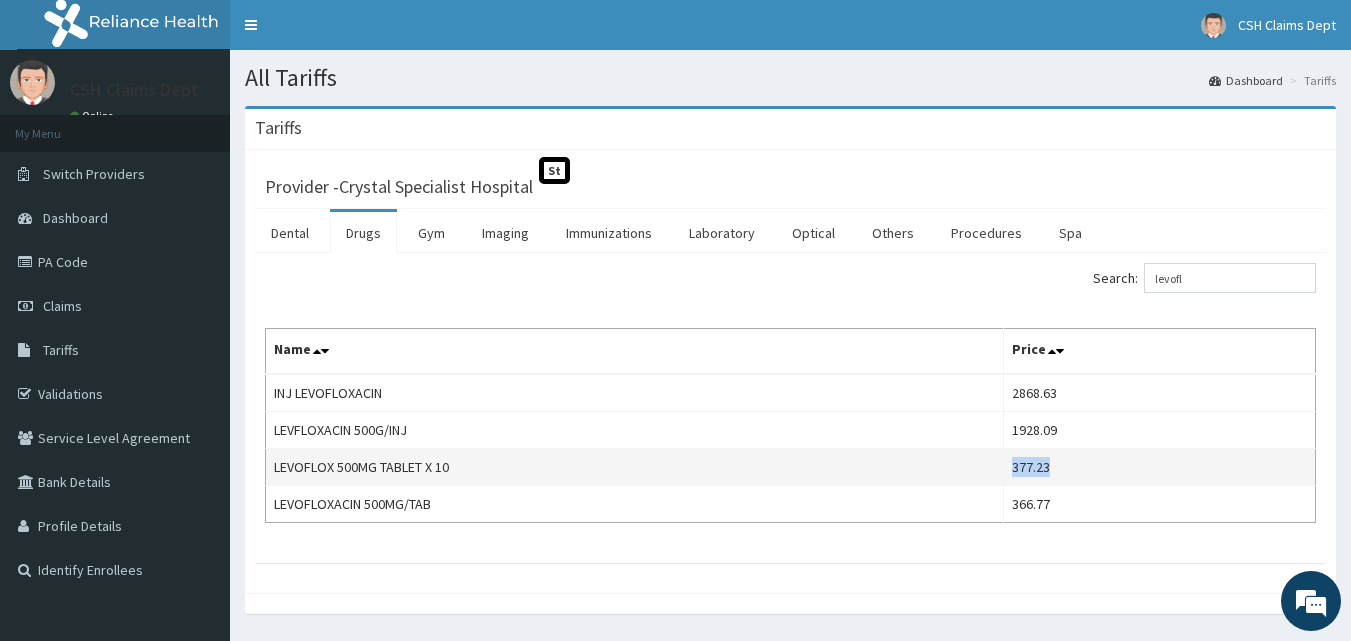 click on "377.23" at bounding box center (1160, 467) 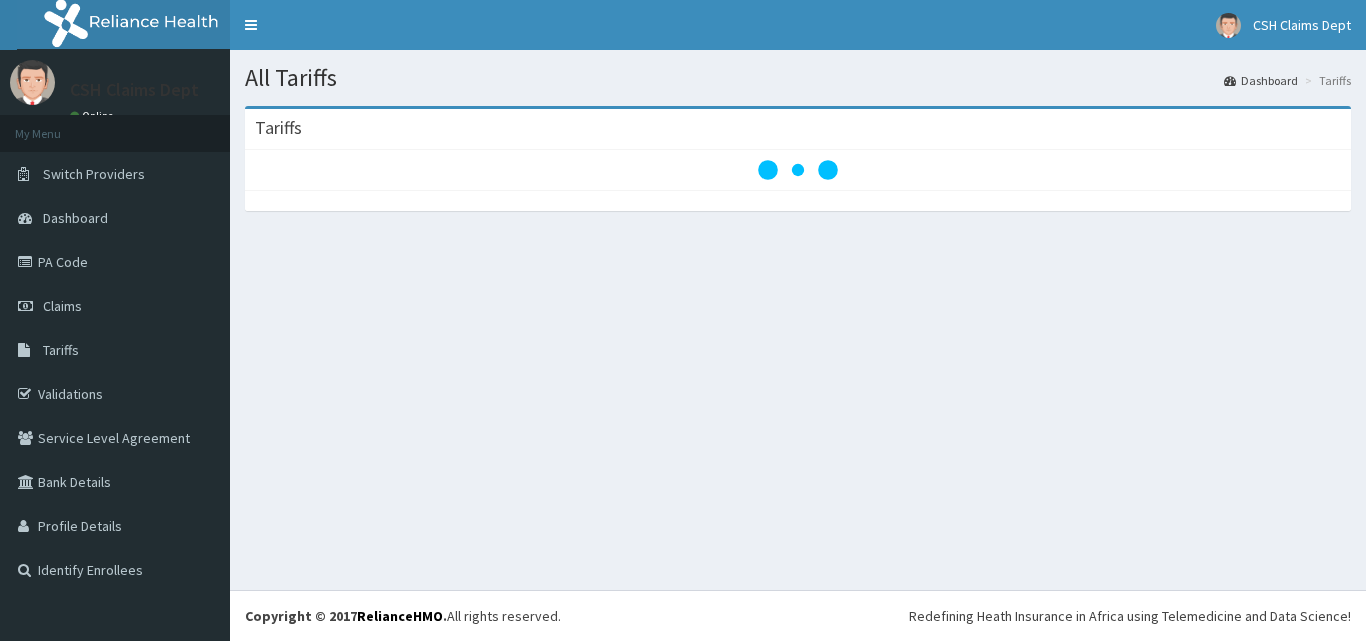 scroll, scrollTop: 0, scrollLeft: 0, axis: both 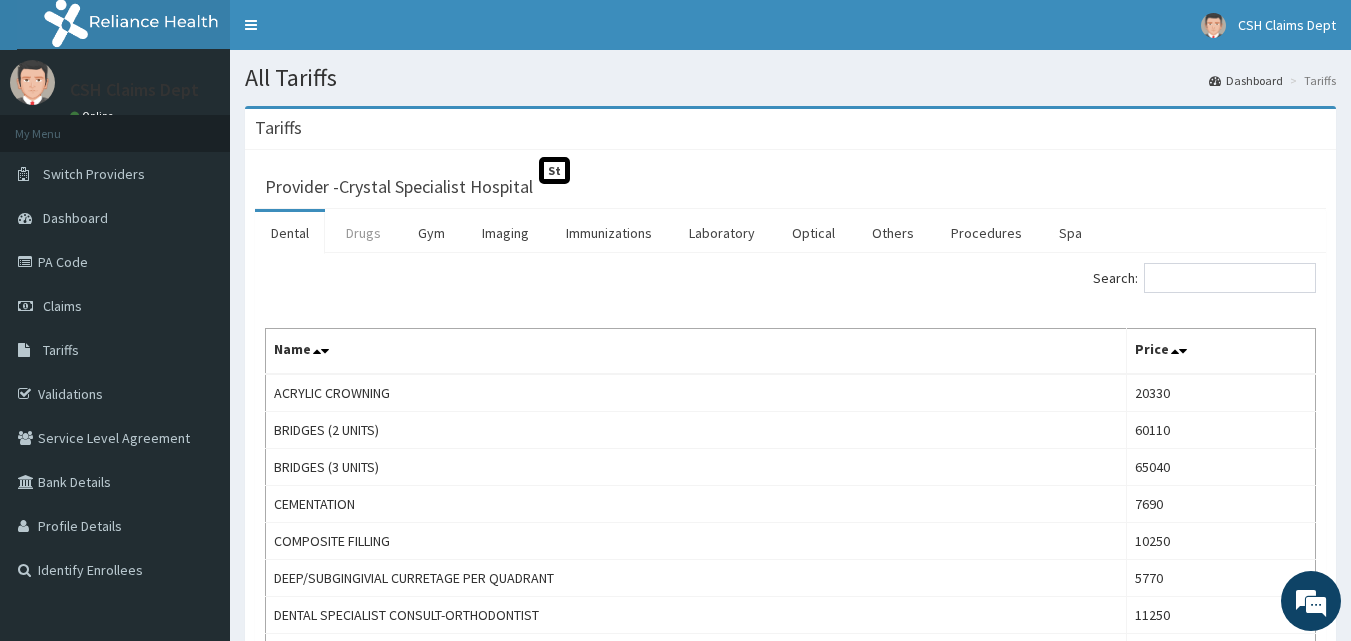 click on "Drugs" at bounding box center [363, 233] 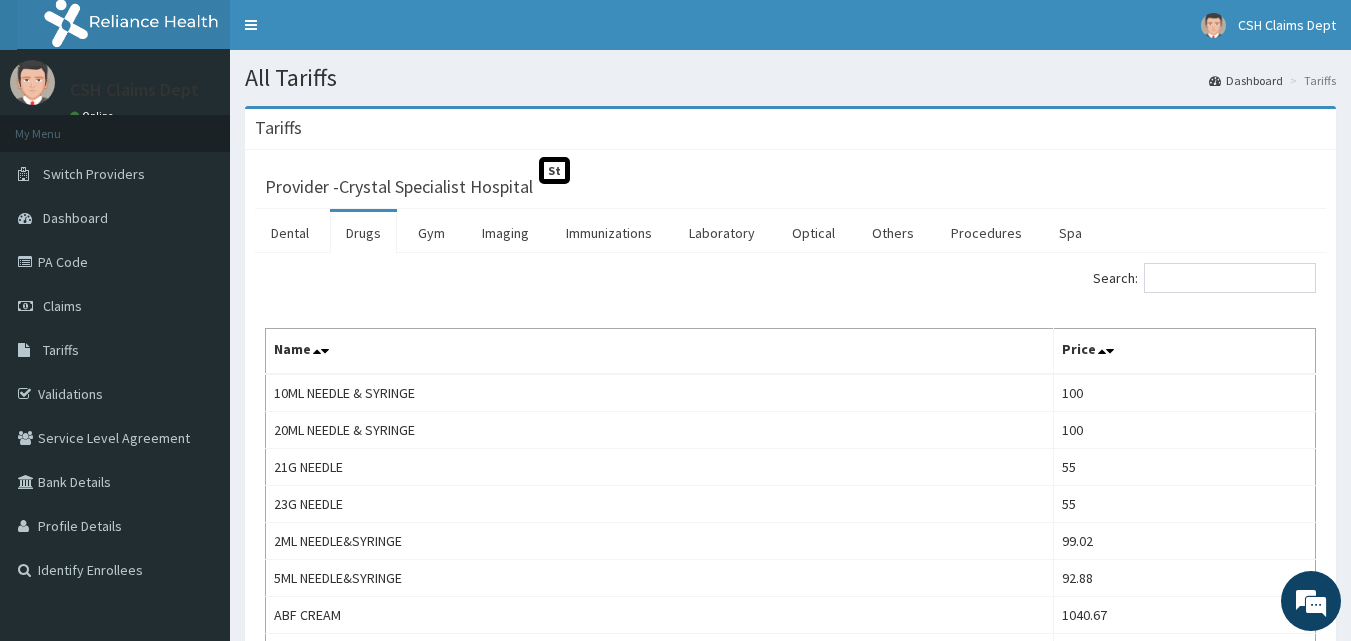 scroll, scrollTop: 0, scrollLeft: 0, axis: both 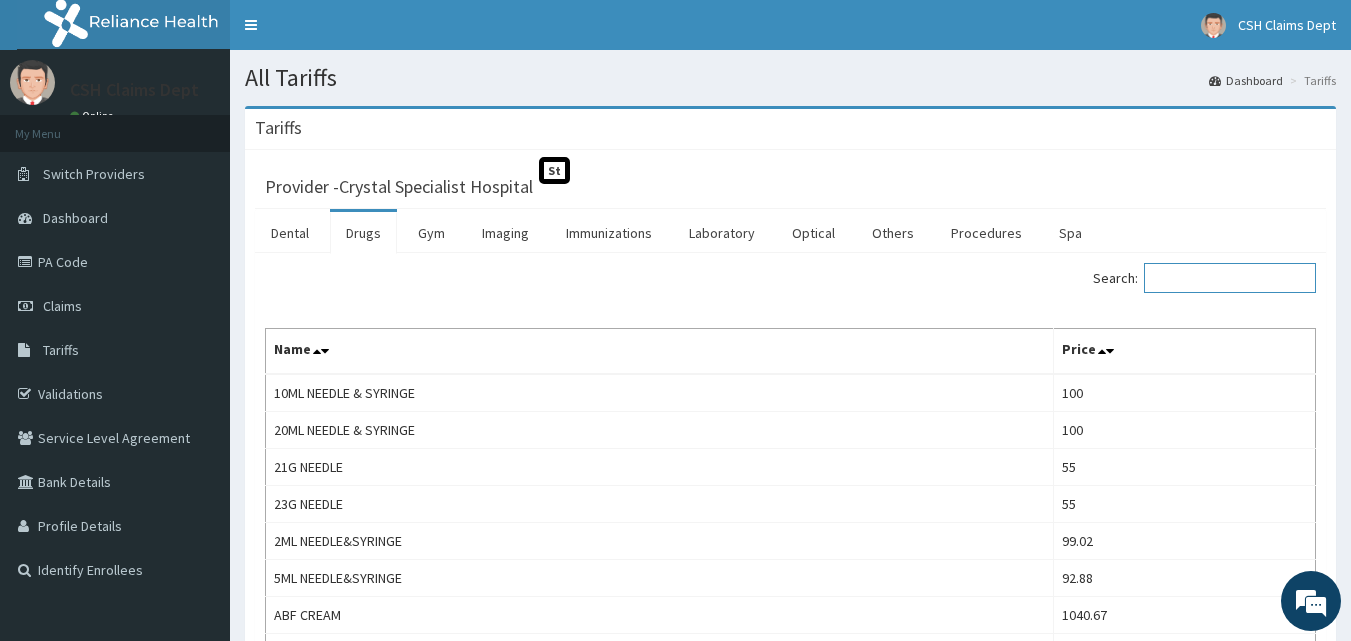 click on "Search:" at bounding box center [1230, 278] 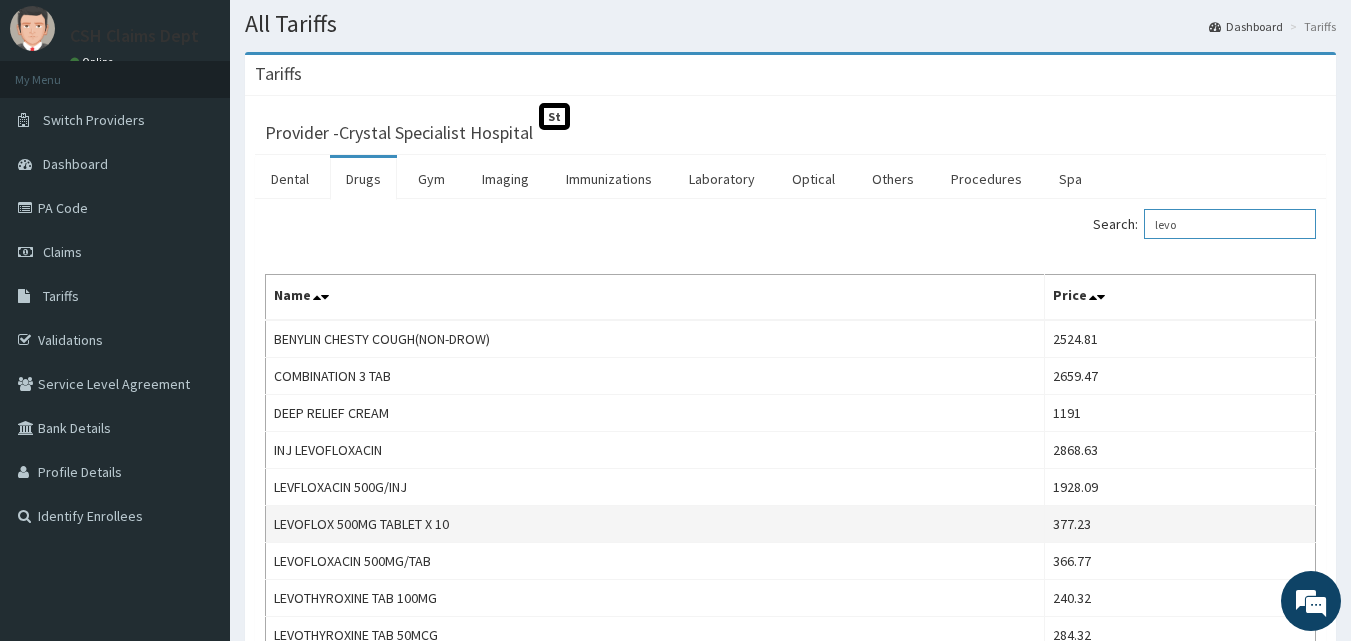 scroll, scrollTop: 100, scrollLeft: 0, axis: vertical 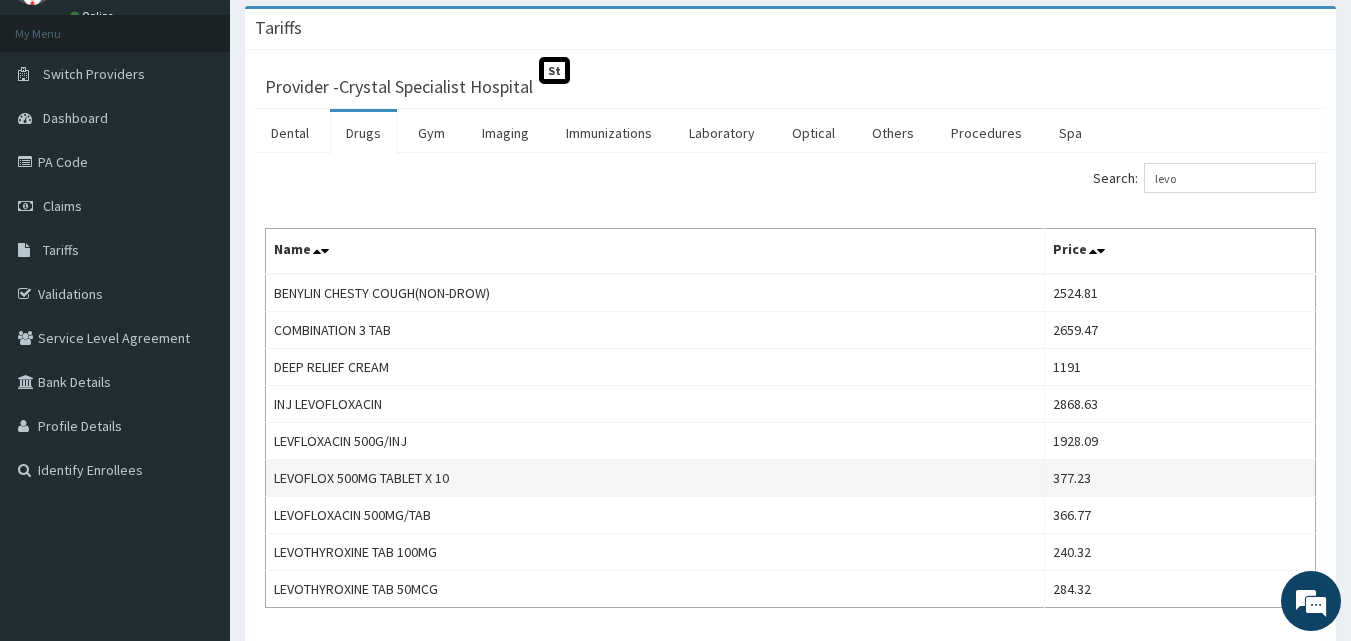 click on "377.23" at bounding box center (1180, 478) 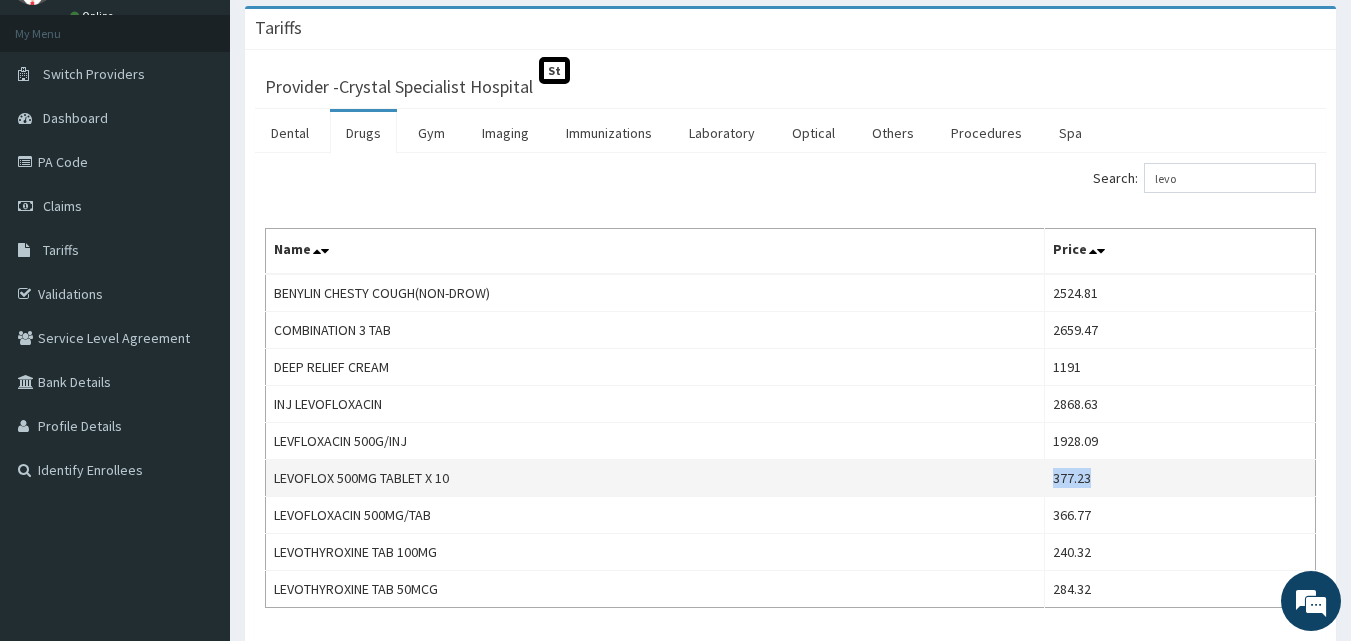 click on "377.23" at bounding box center [1180, 478] 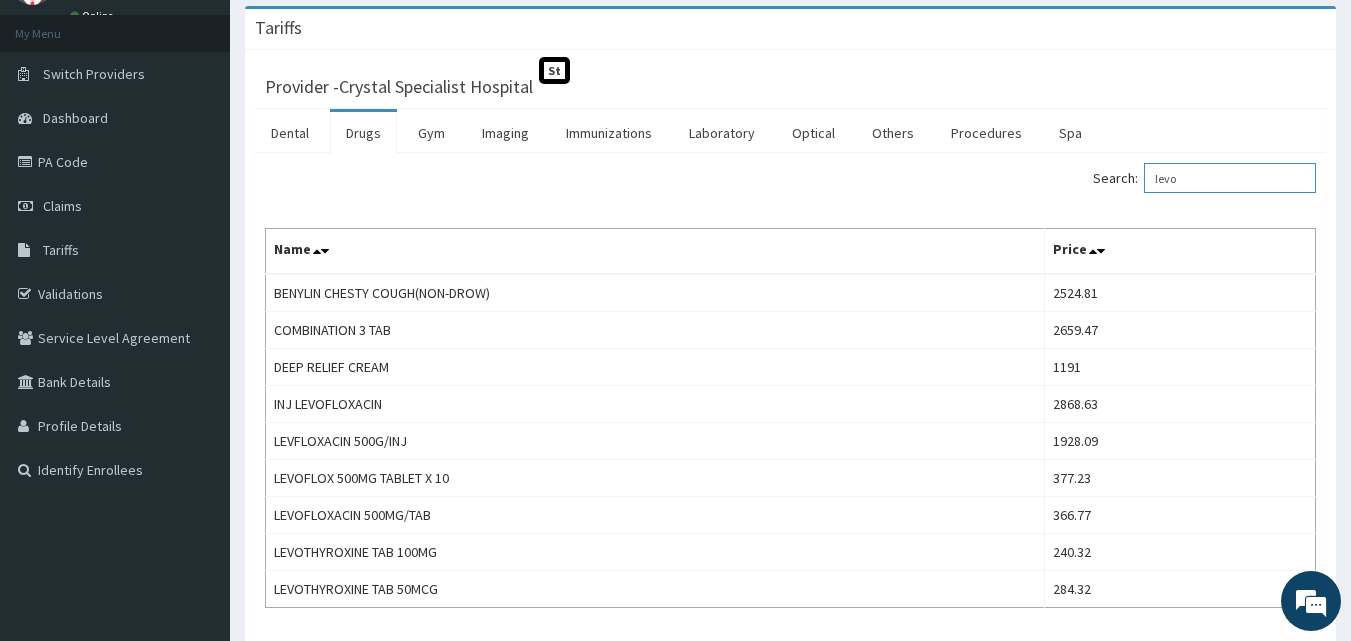 click on "levo" at bounding box center [1230, 178] 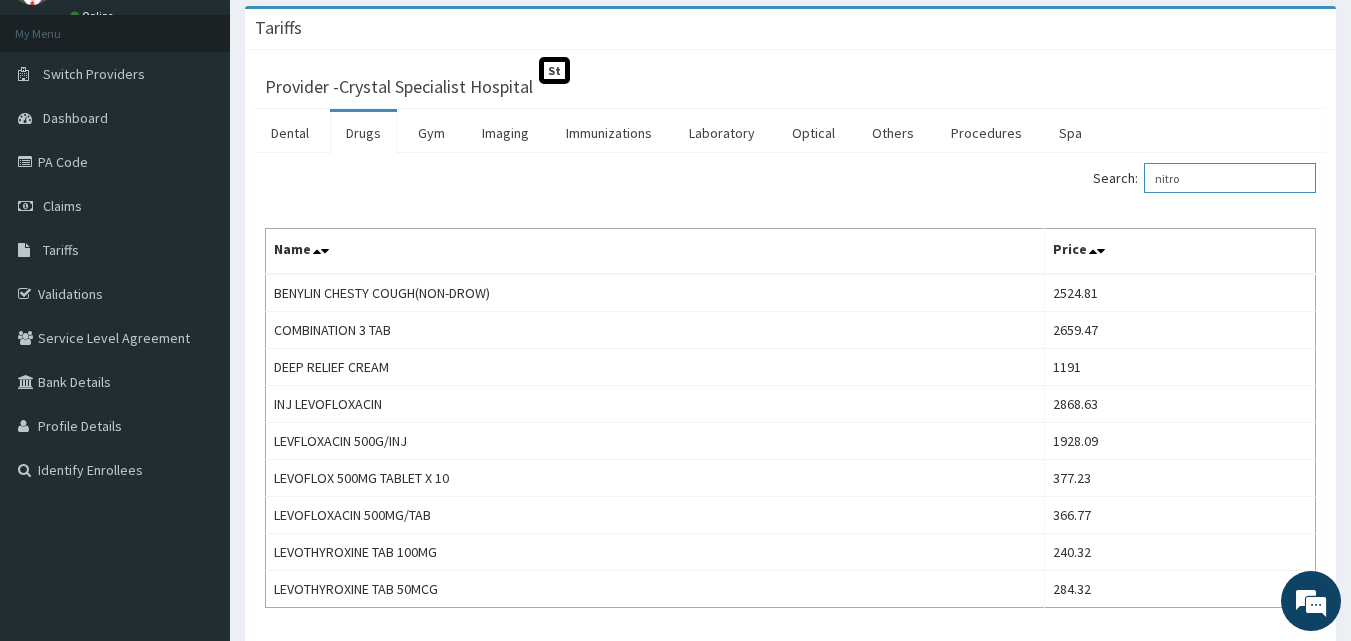 scroll, scrollTop: 0, scrollLeft: 0, axis: both 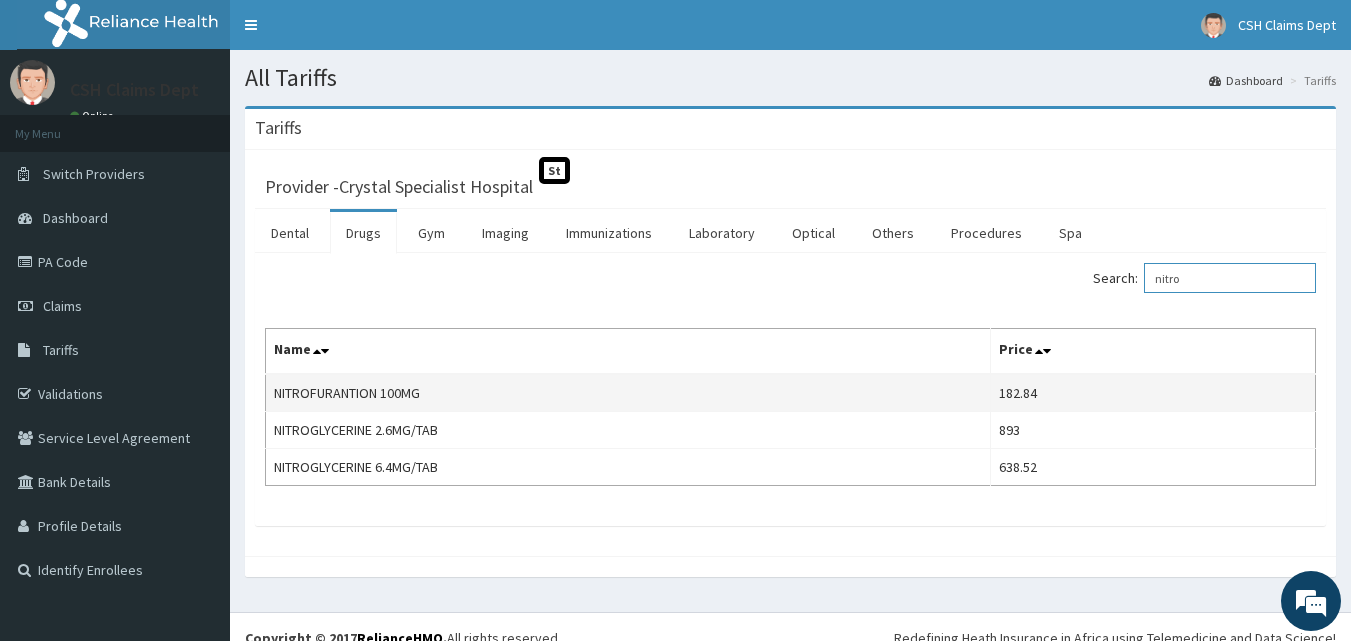 type on "nitro" 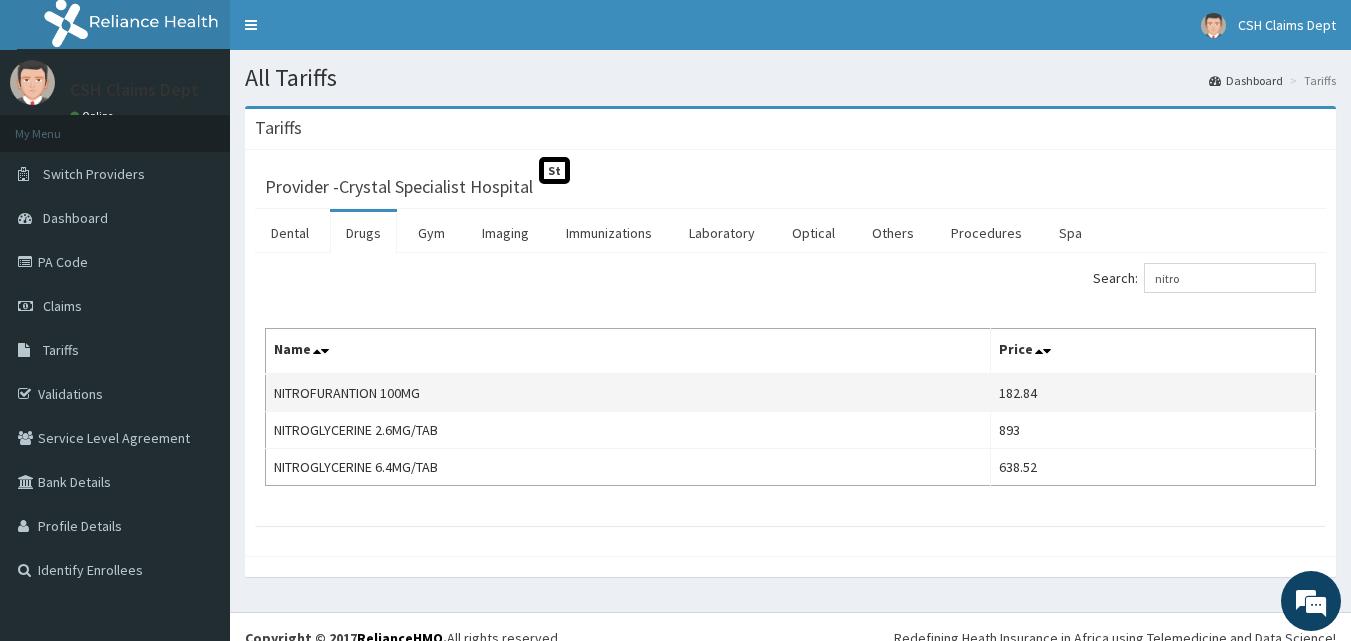 click on "182.84" at bounding box center [1153, 393] 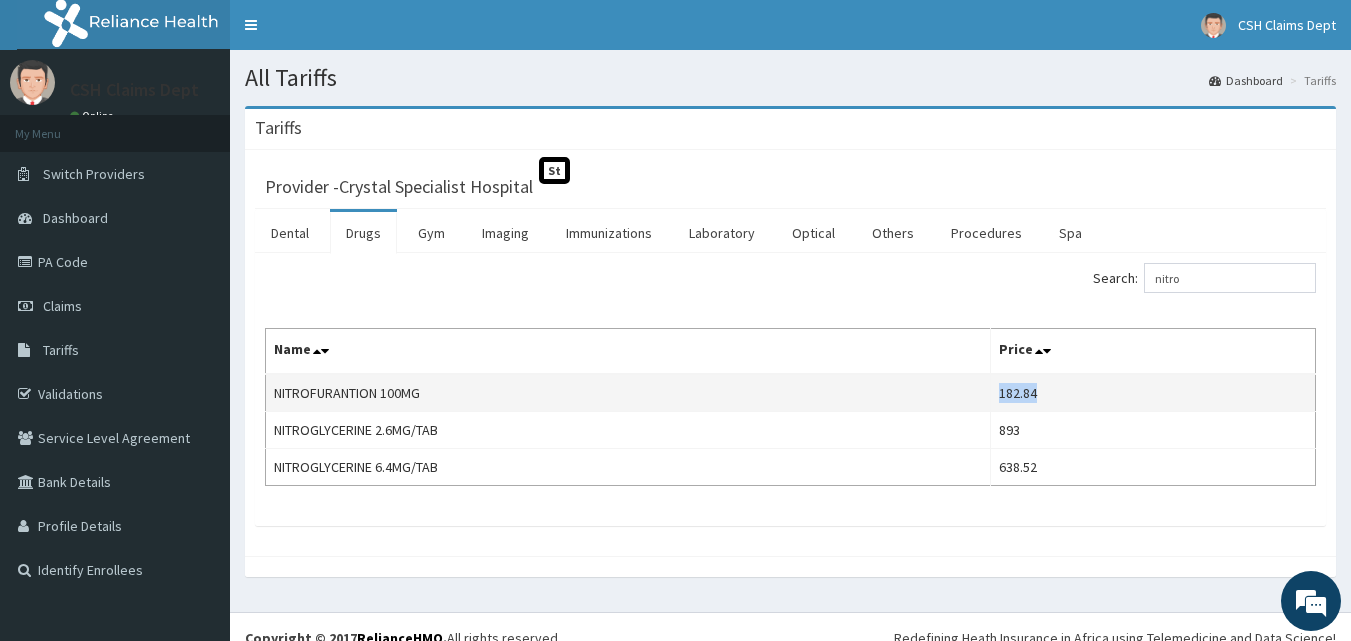 click on "182.84" at bounding box center [1153, 393] 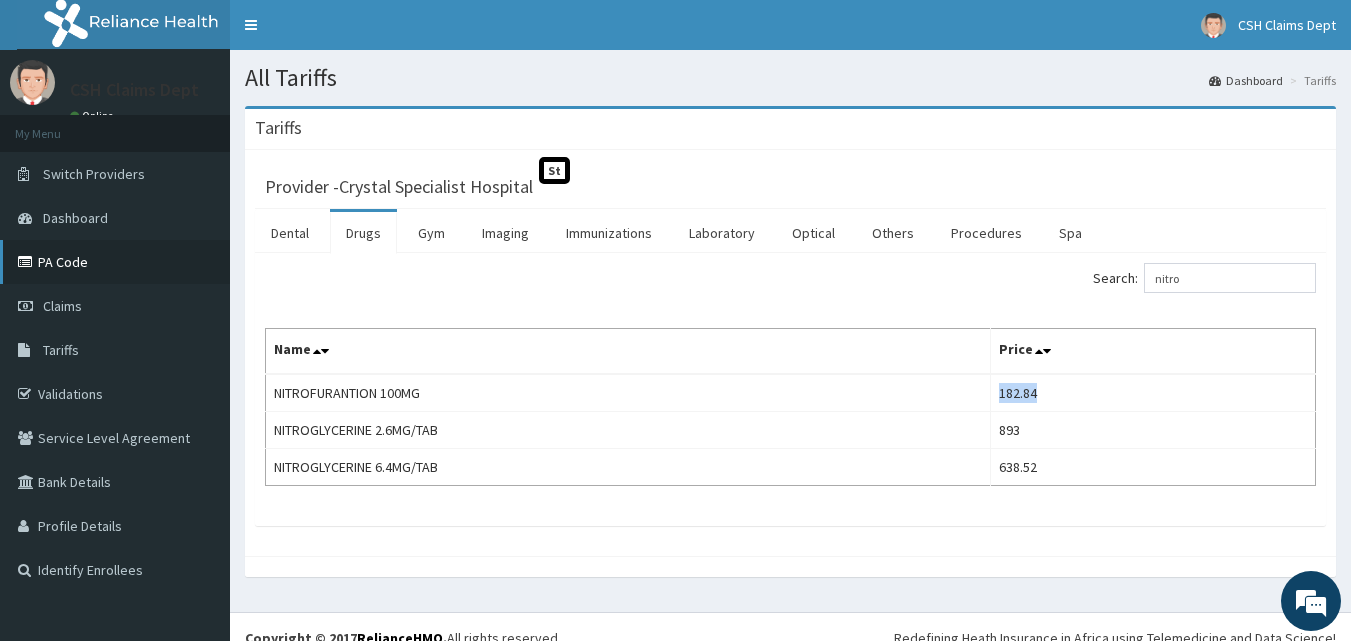 click on "PA Code" at bounding box center (115, 262) 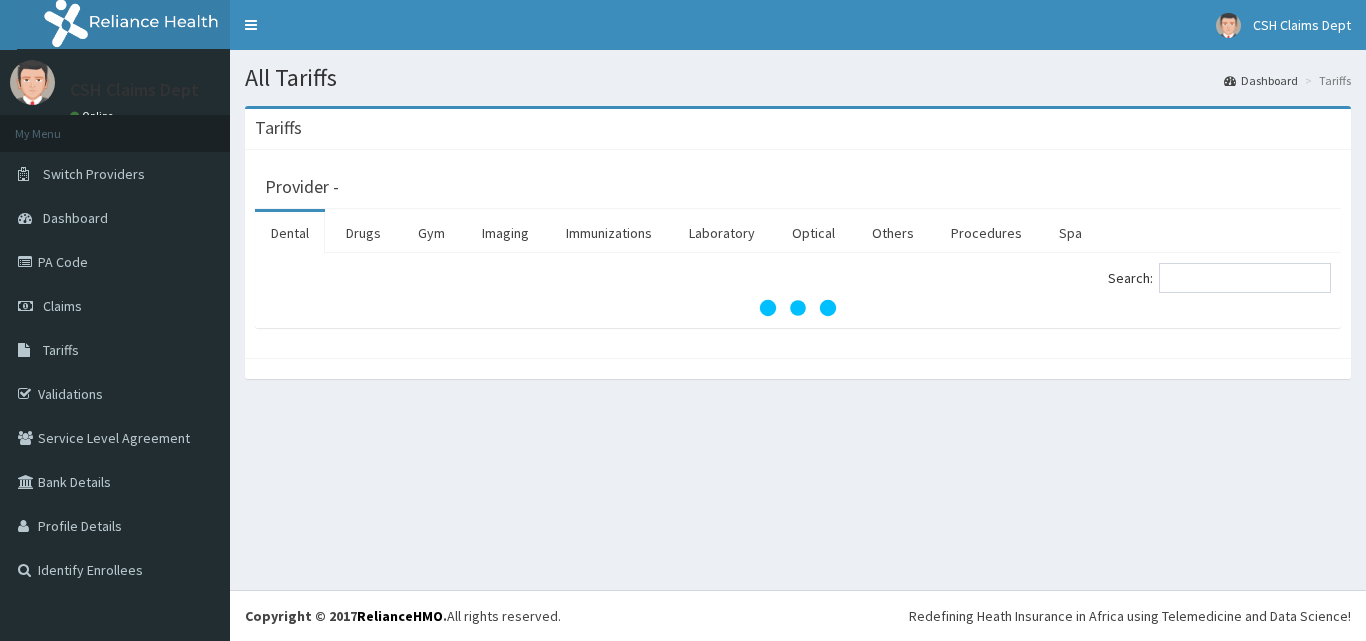 scroll, scrollTop: 0, scrollLeft: 0, axis: both 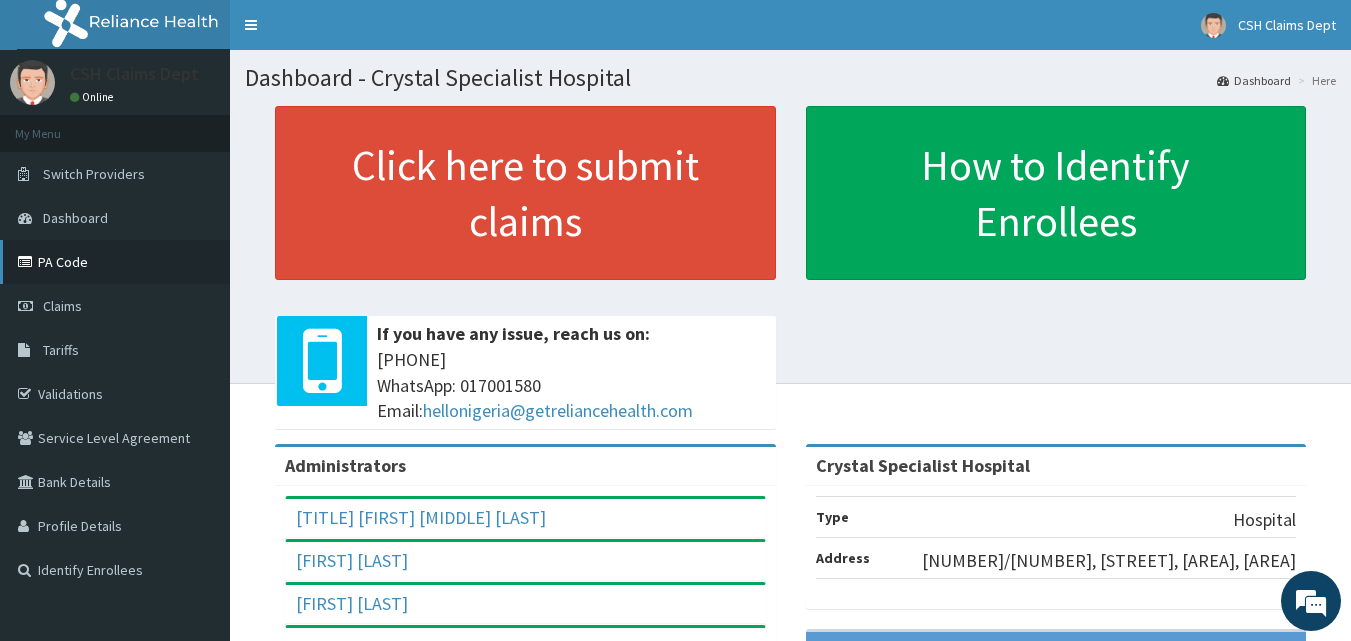 click on "PA Code" at bounding box center [115, 262] 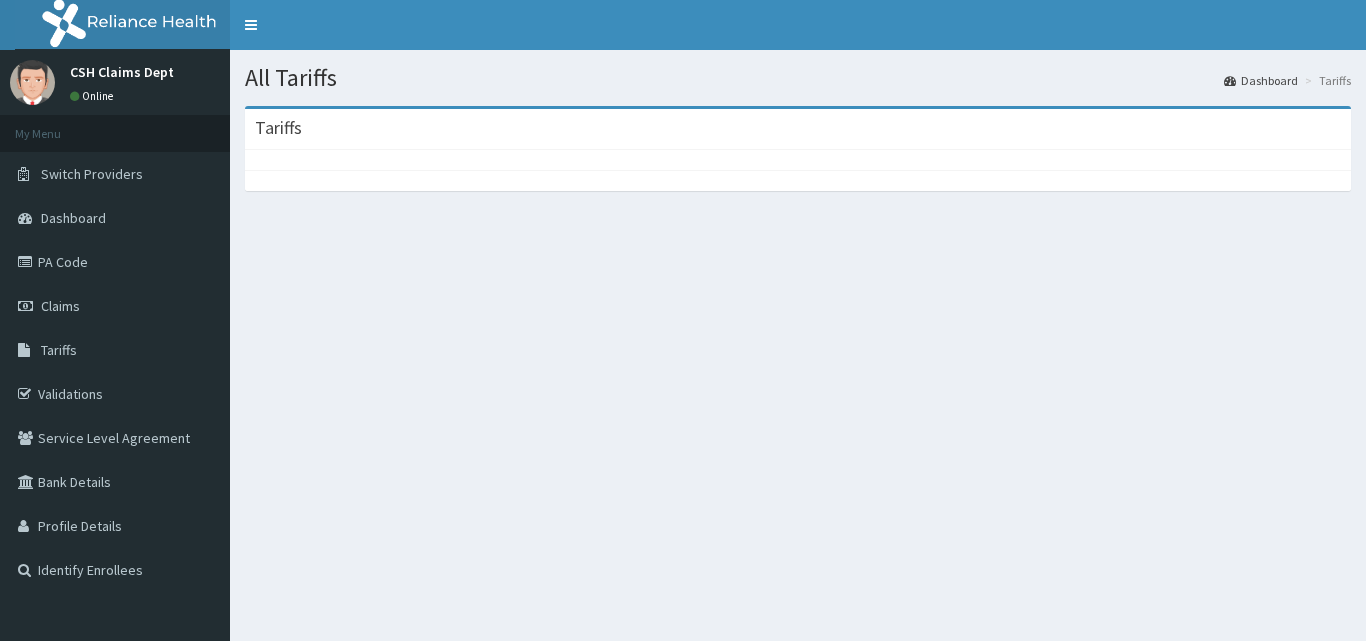 scroll, scrollTop: 0, scrollLeft: 0, axis: both 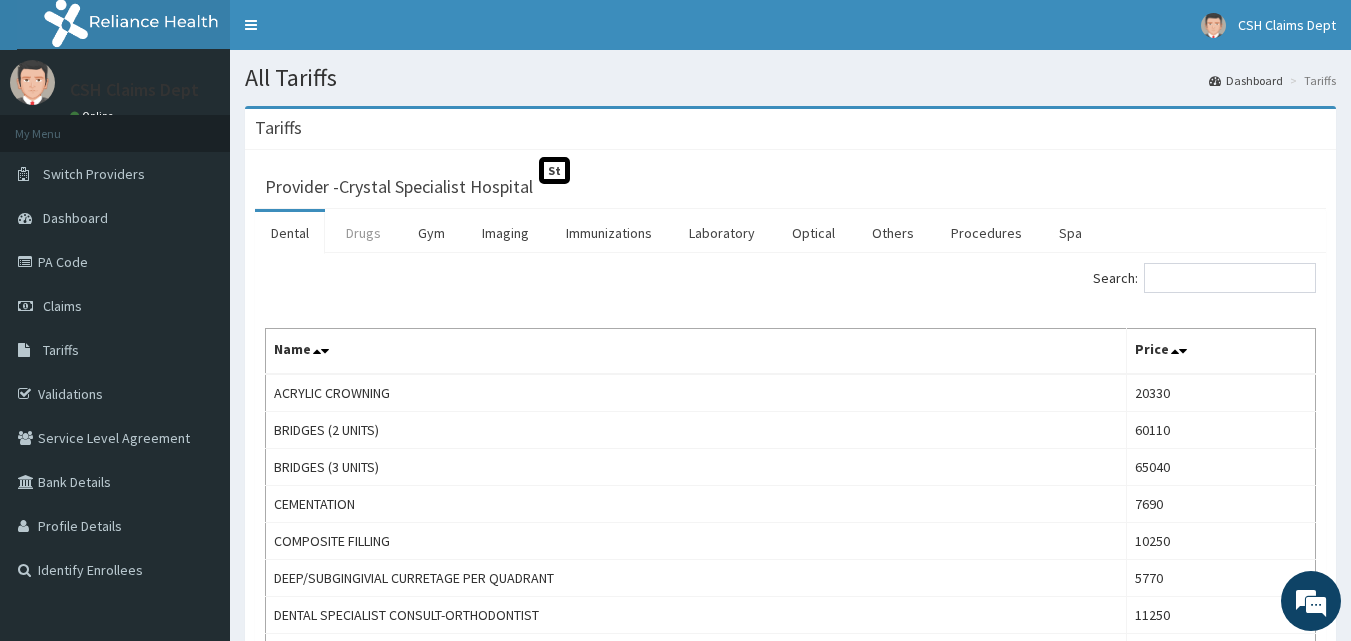 click on "Drugs" at bounding box center [363, 233] 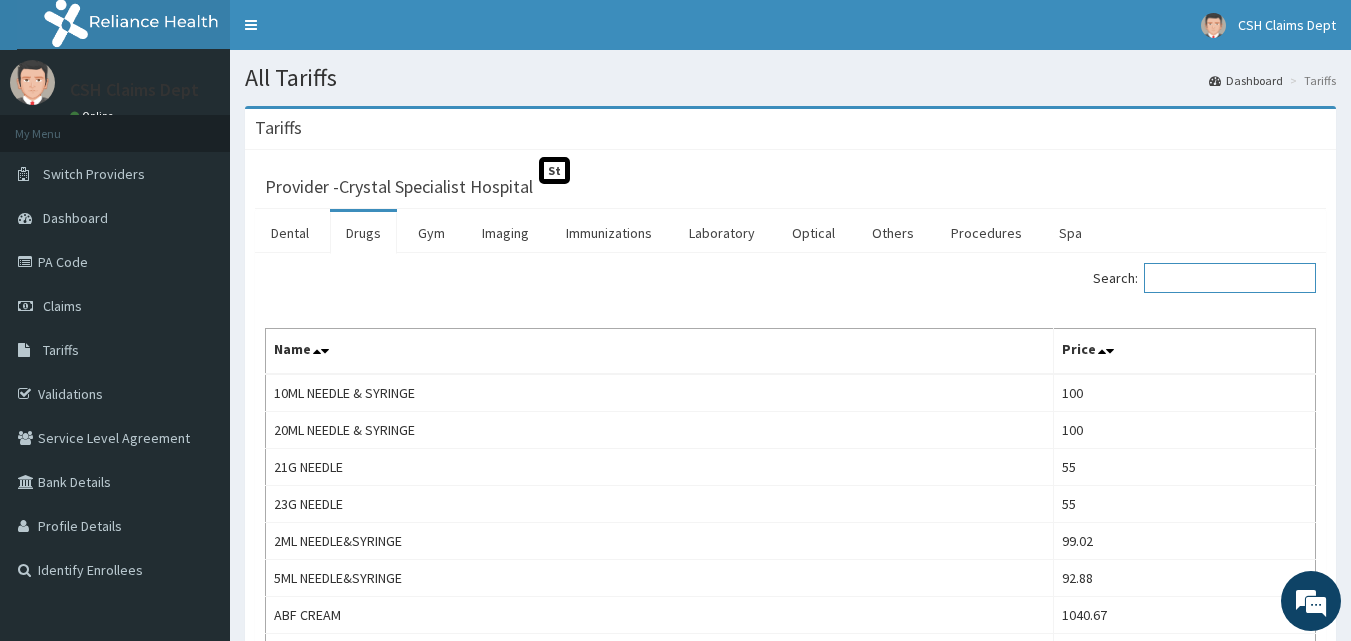 click on "Search:" at bounding box center [1230, 278] 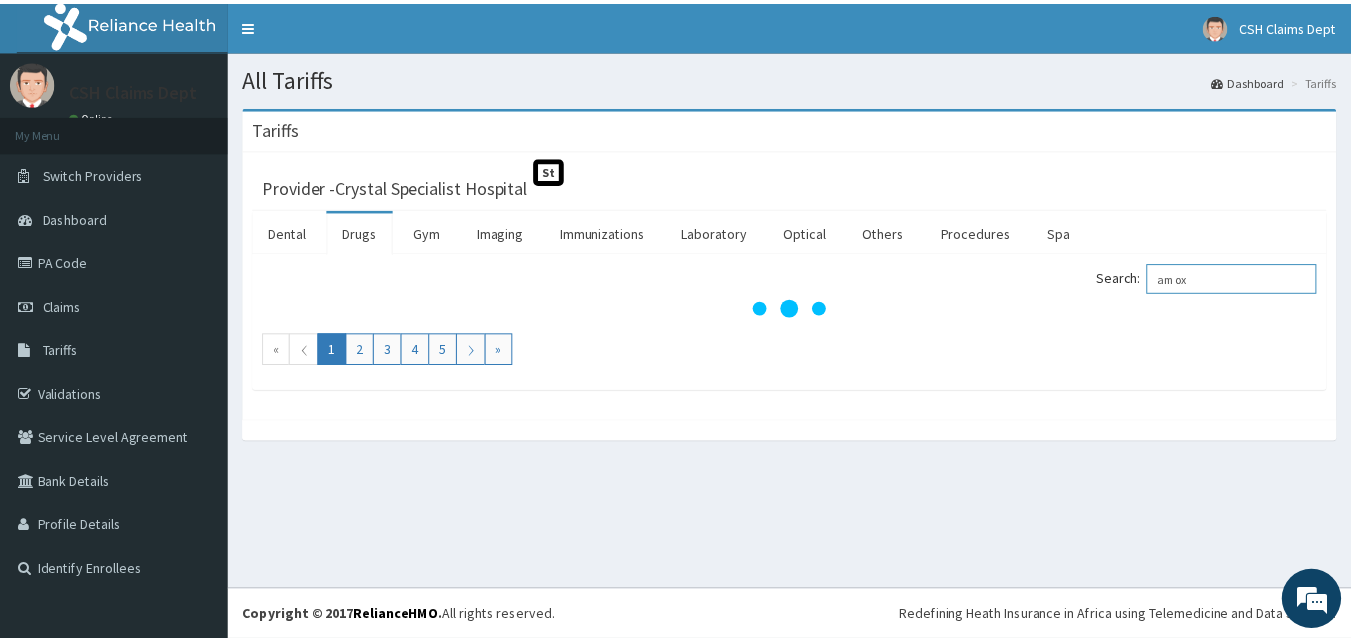 scroll, scrollTop: 0, scrollLeft: 0, axis: both 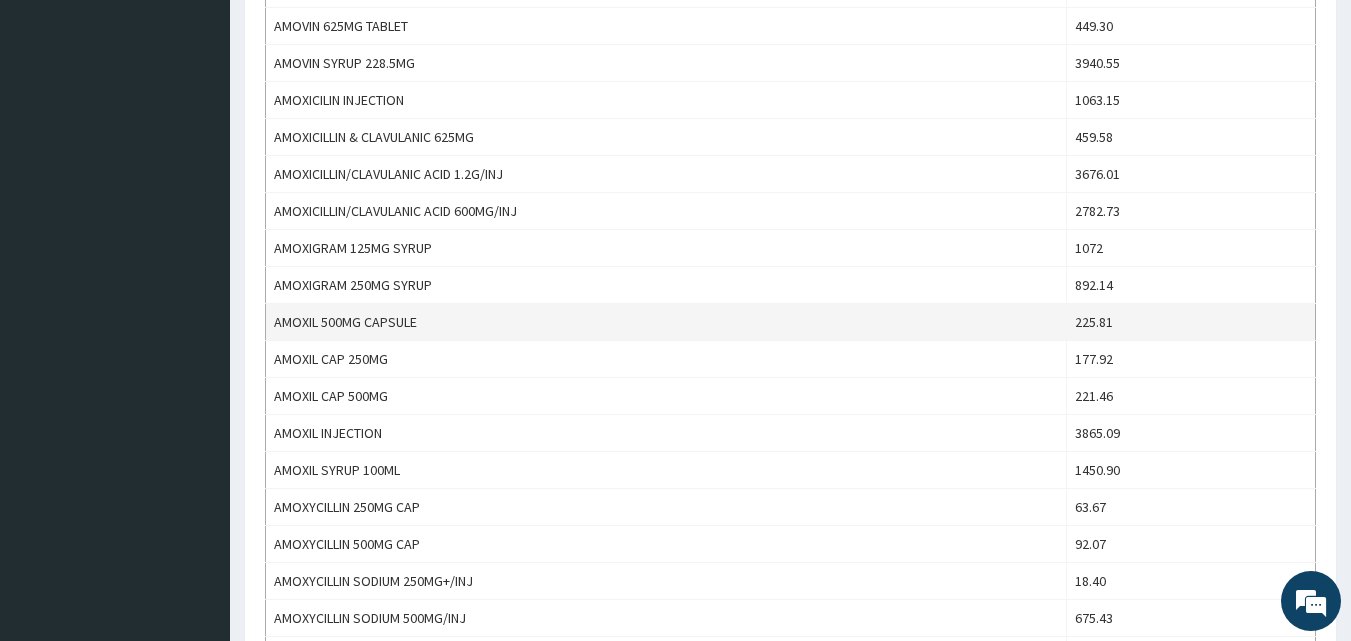 click on "225.81" at bounding box center [1190, 322] 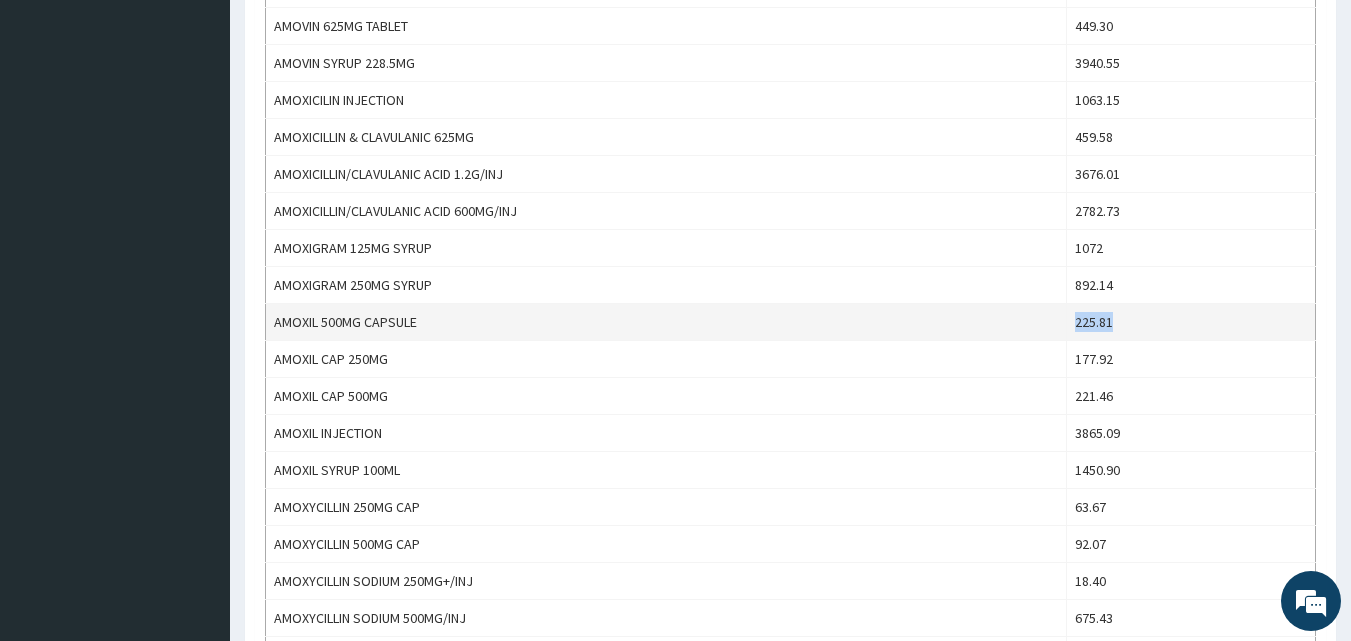 click on "225.81" at bounding box center [1190, 322] 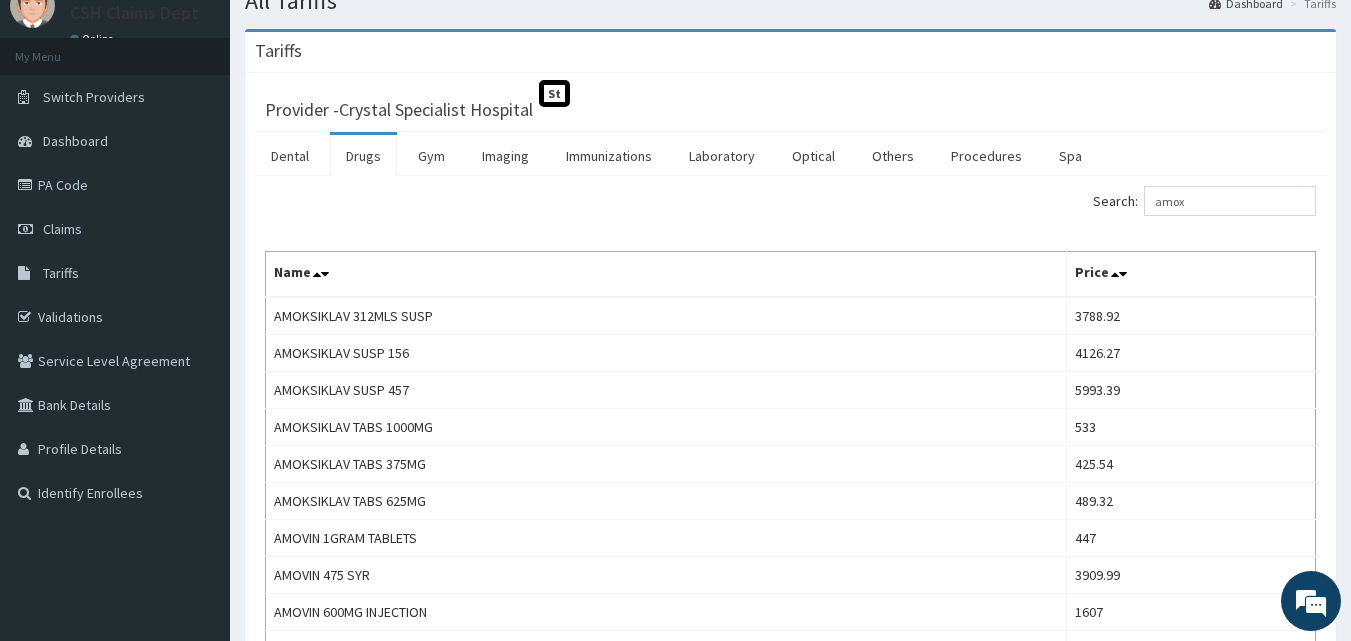 scroll, scrollTop: 0, scrollLeft: 0, axis: both 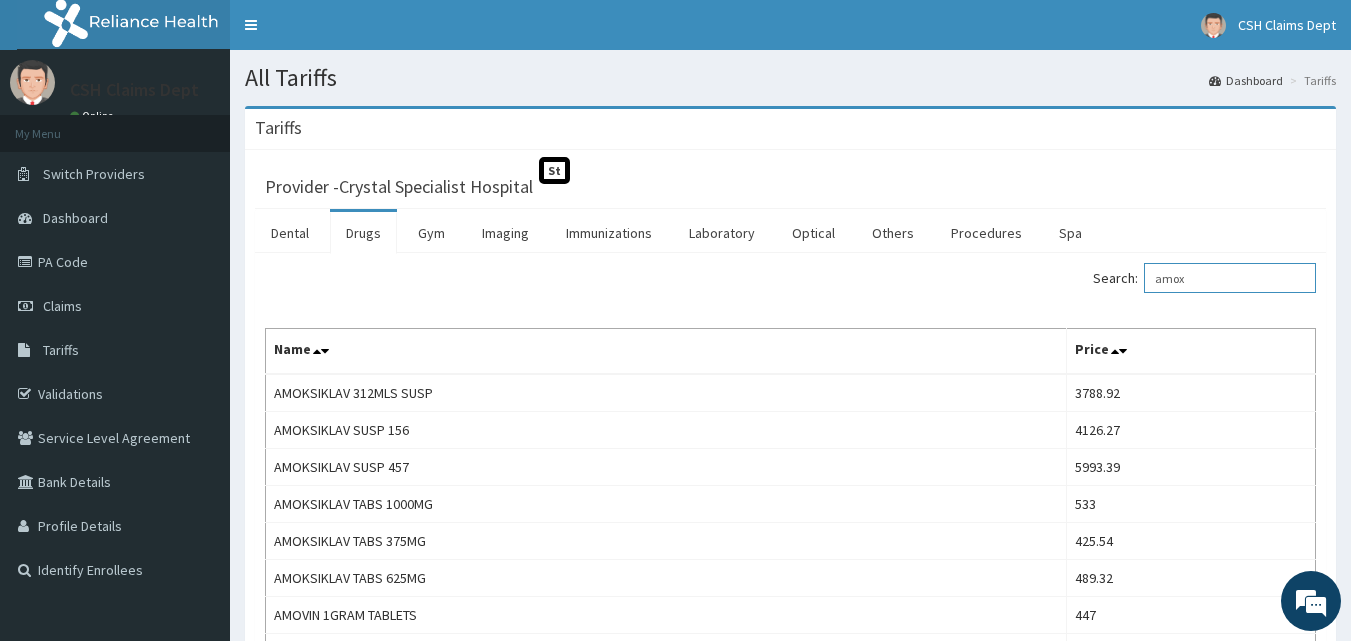 click on "amox" at bounding box center [1230, 278] 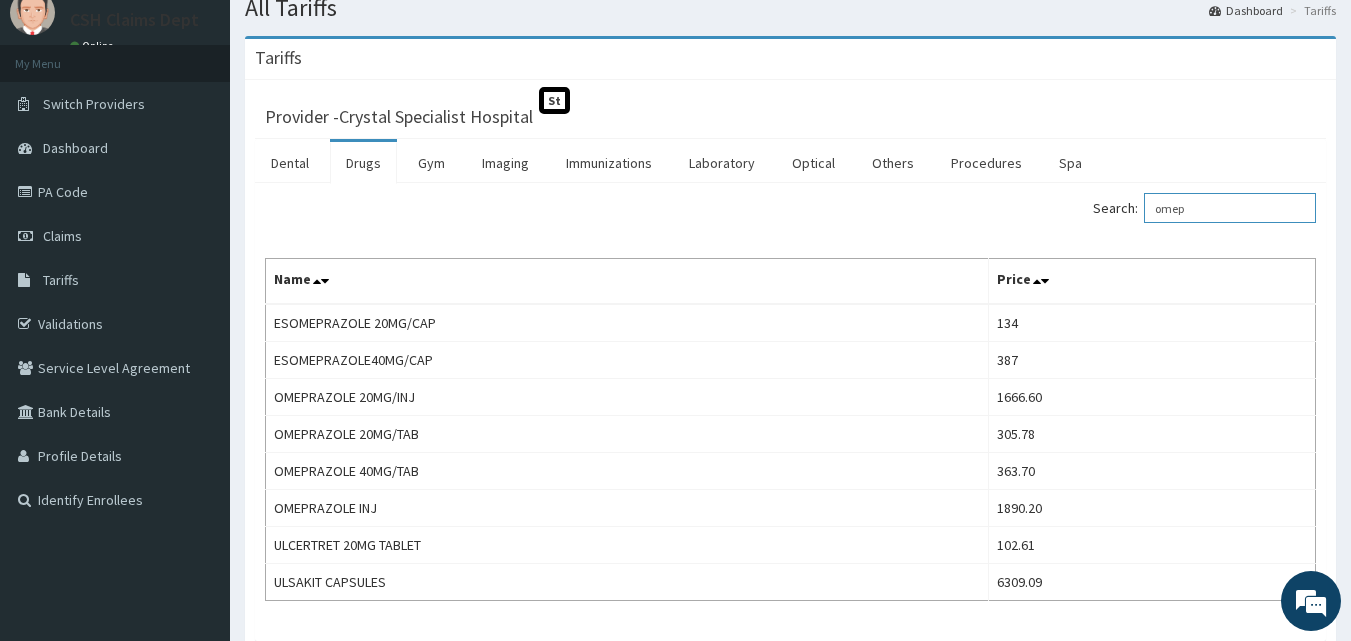 scroll, scrollTop: 200, scrollLeft: 0, axis: vertical 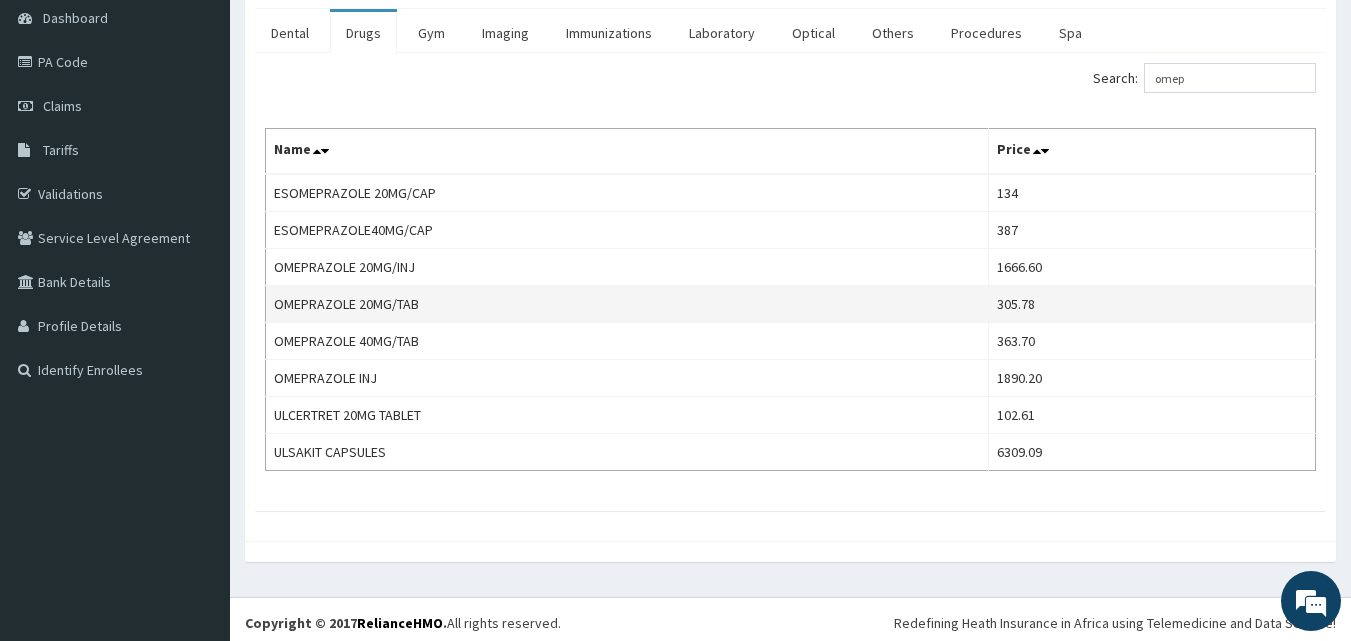 click on "305.78" at bounding box center [1151, 304] 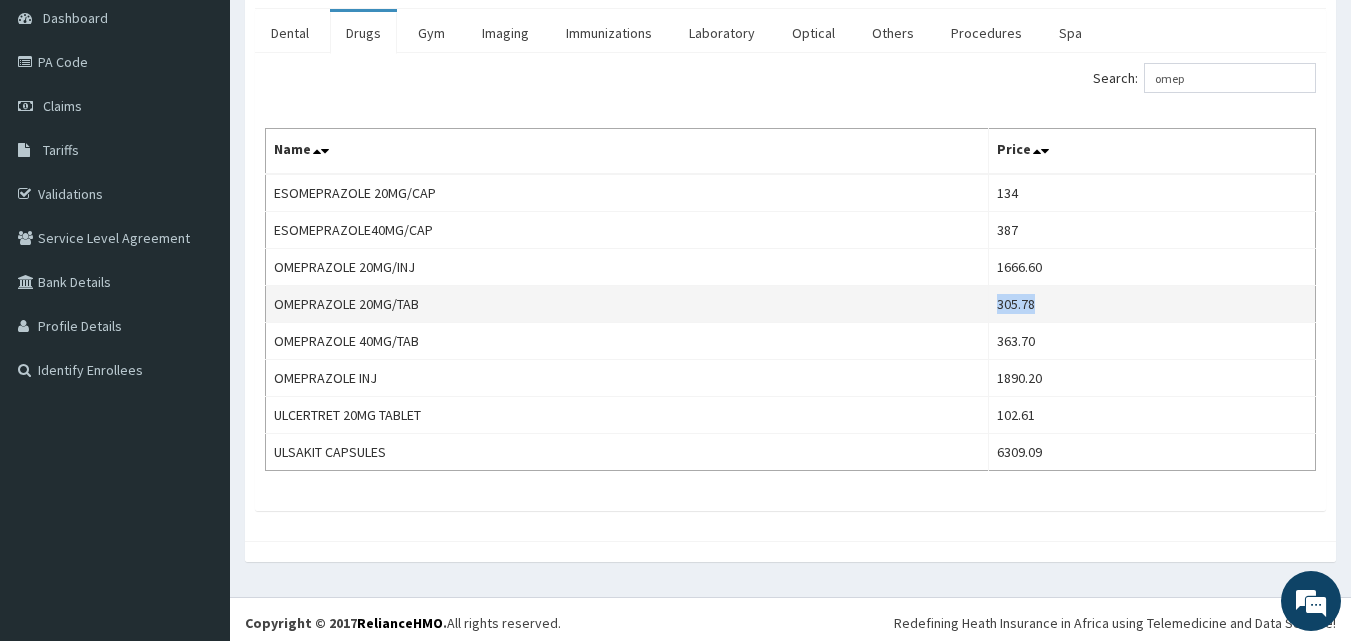click on "305.78" at bounding box center [1151, 304] 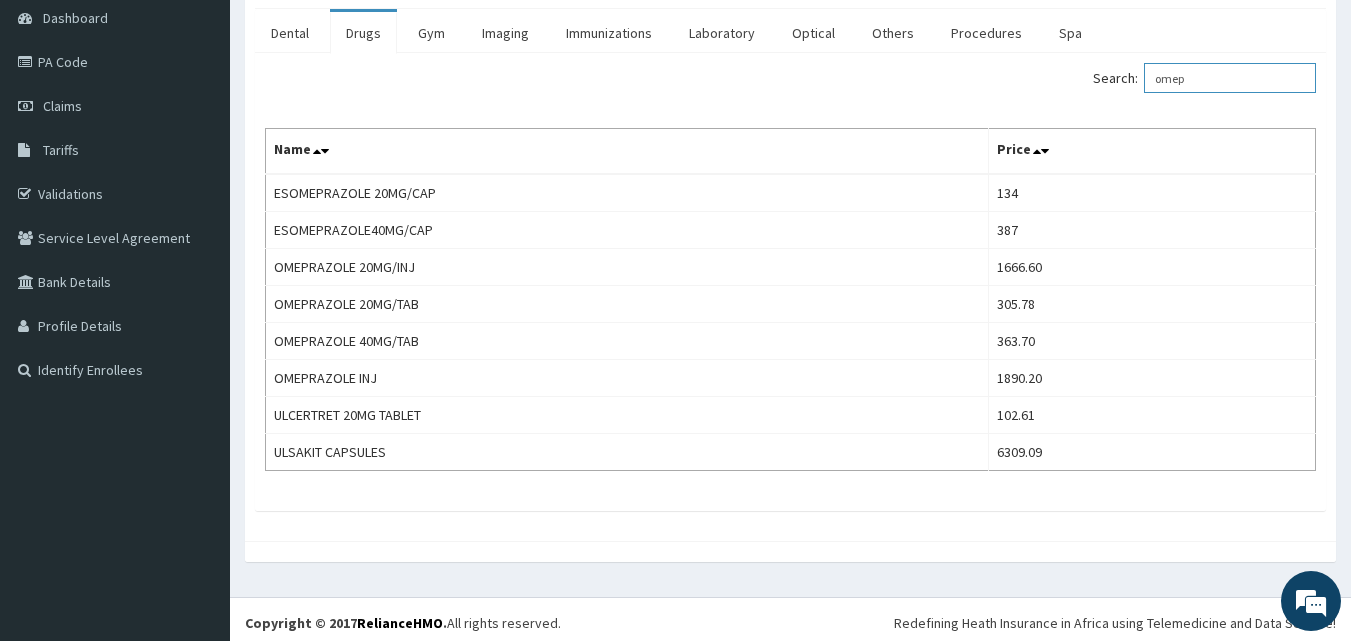 click on "omep" at bounding box center [1230, 78] 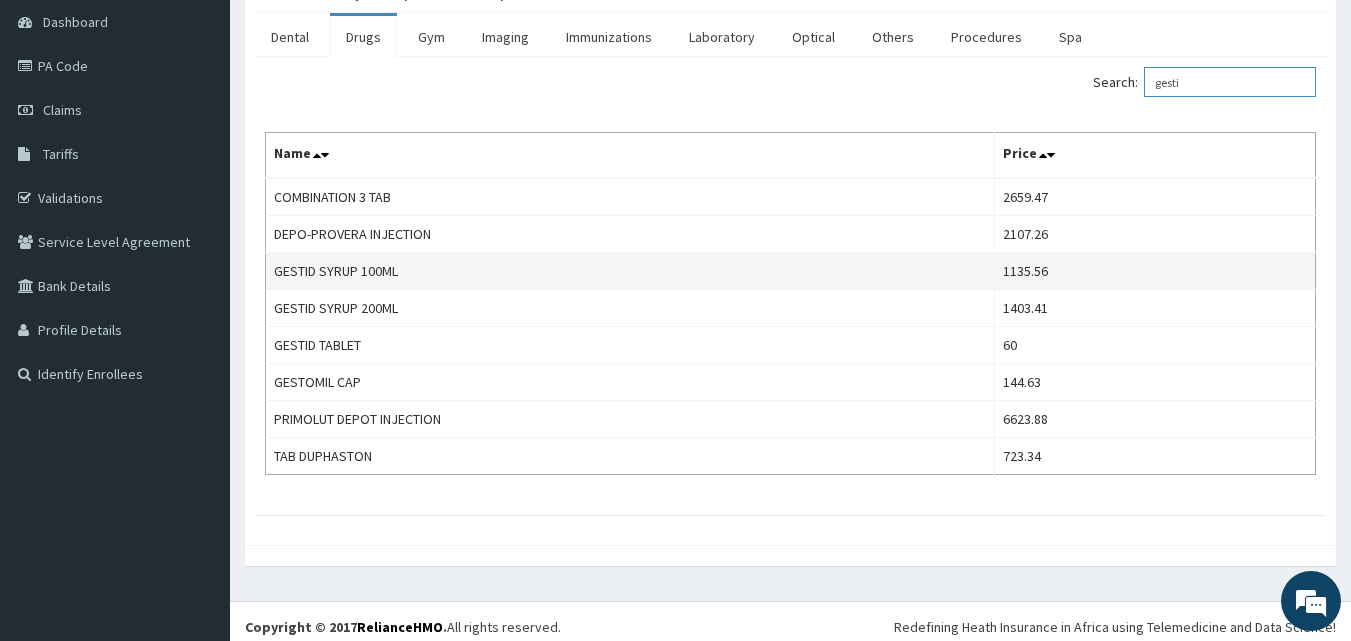 scroll, scrollTop: 207, scrollLeft: 0, axis: vertical 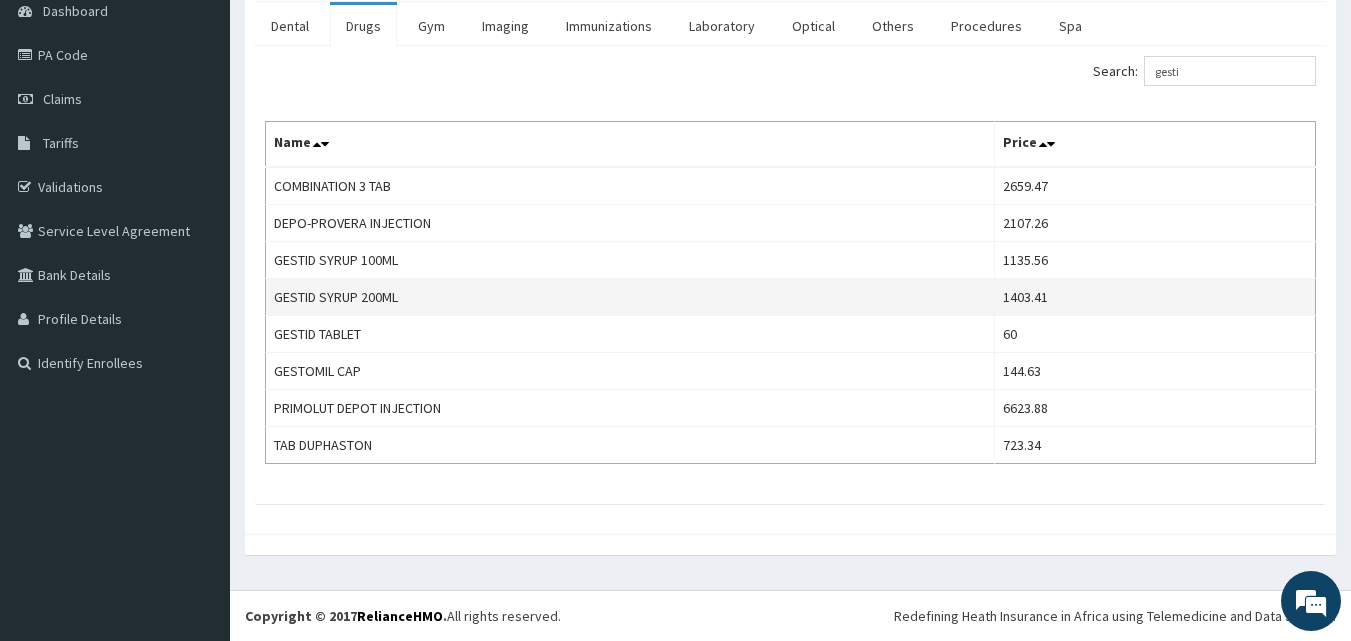 click on "1403.41" at bounding box center [1155, 297] 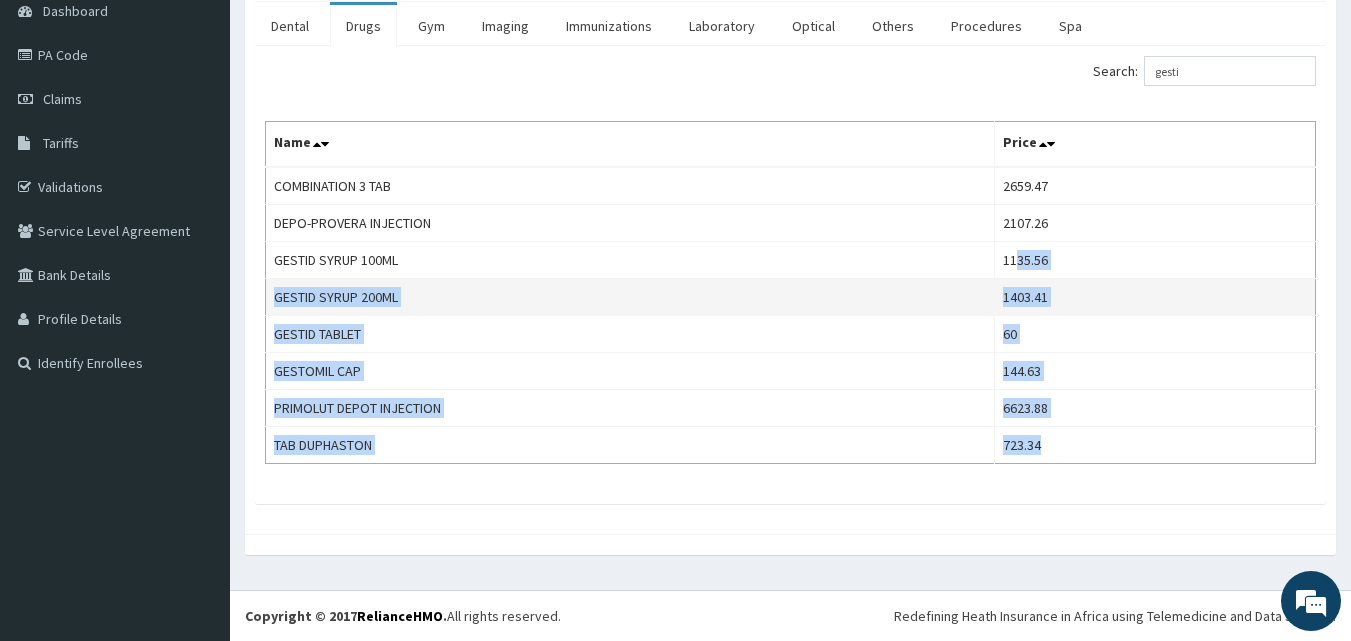 click on "Search: gesti Name Price COMBINATION 3 TAB 2659.47 DEPO-PROVERA INJECTION 2107.26 GESTID SYRUP 100ML 1135.56 GESTID SYRUP 200ML 1403.41 GESTID TABLET 60 GESTOMIL CAP 144.63 PRIMOLUT DEPOT INJECTION 6623.88 TAB DUPHASTON 723.34" at bounding box center (790, 260) 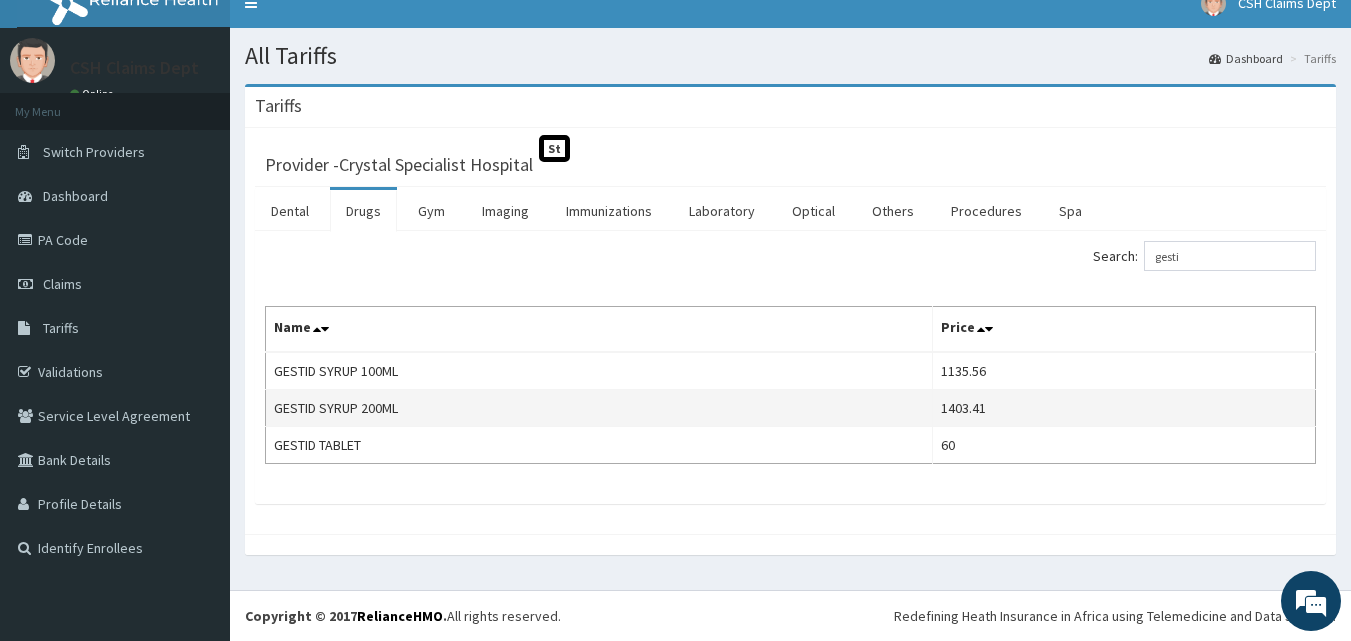 drag, startPoint x: 1045, startPoint y: 293, endPoint x: 980, endPoint y: 407, distance: 131.2288 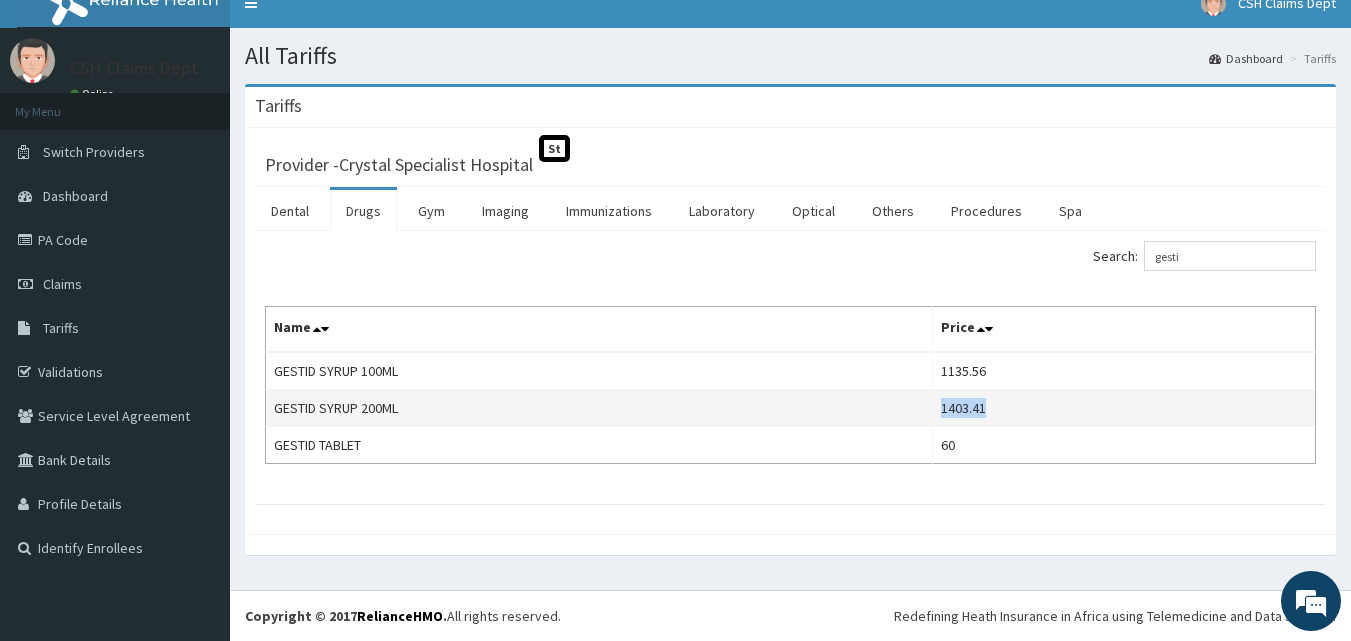 click on "1403.41" at bounding box center (1123, 408) 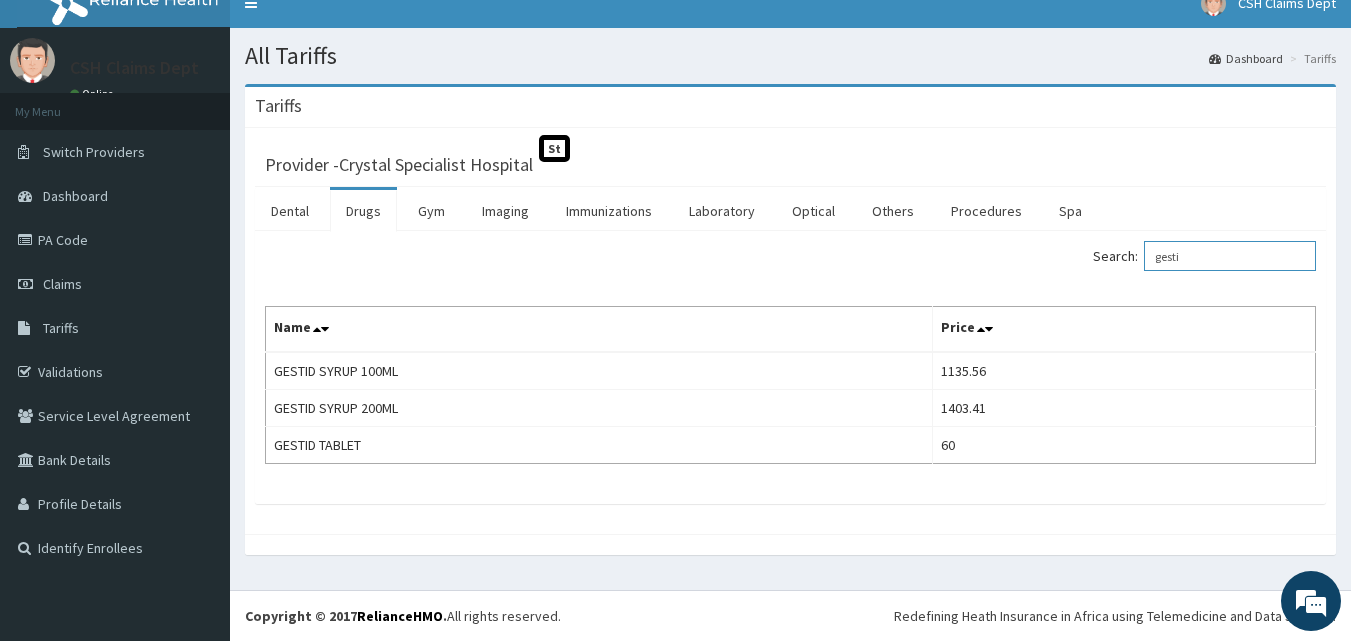 click on "gesti" at bounding box center (1230, 256) 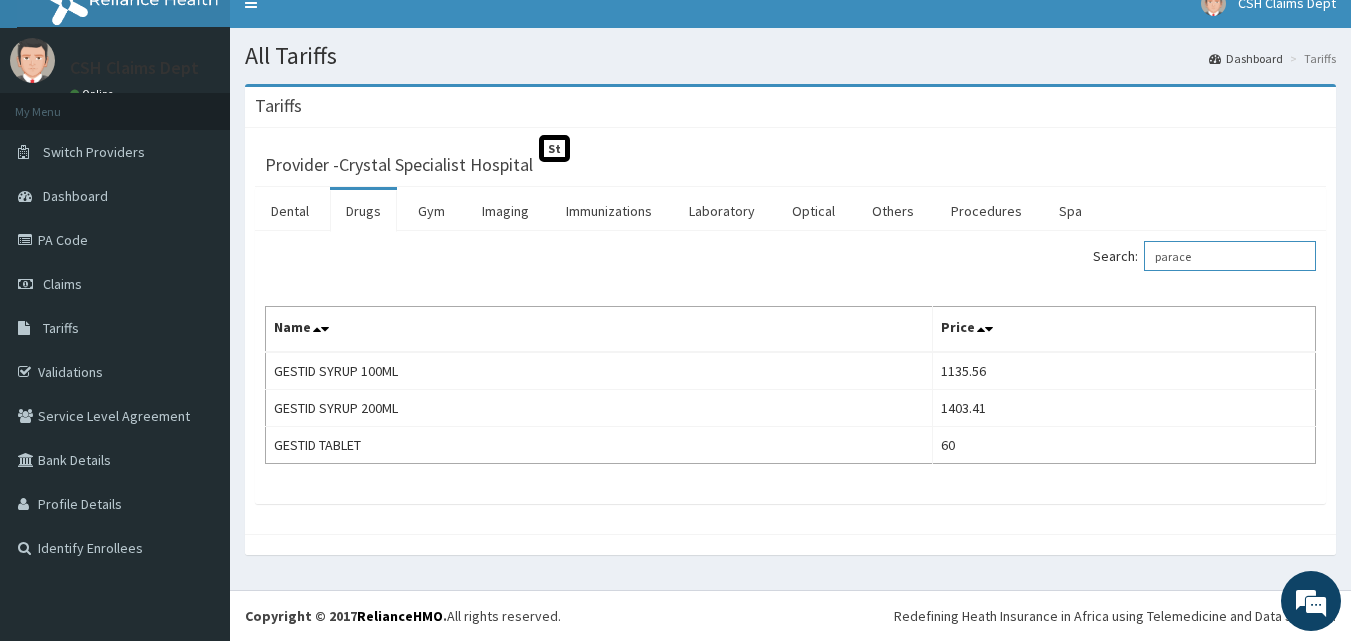 scroll, scrollTop: 0, scrollLeft: 0, axis: both 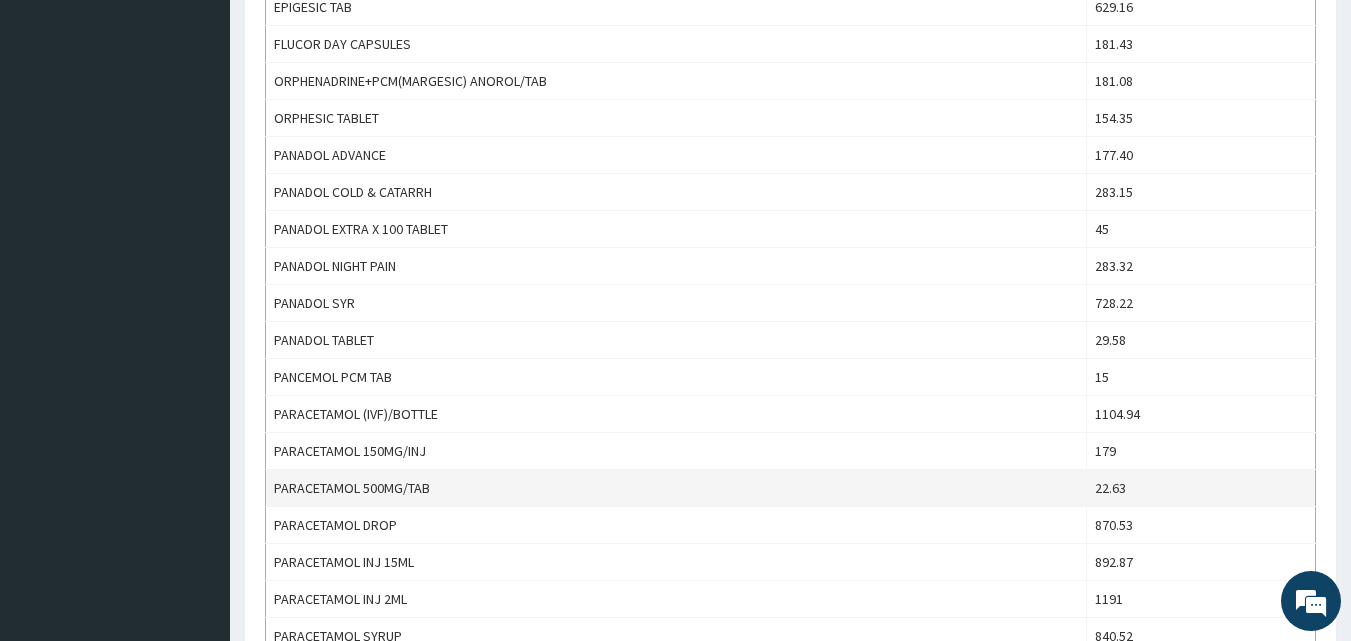 click on "22.63" at bounding box center (1200, 488) 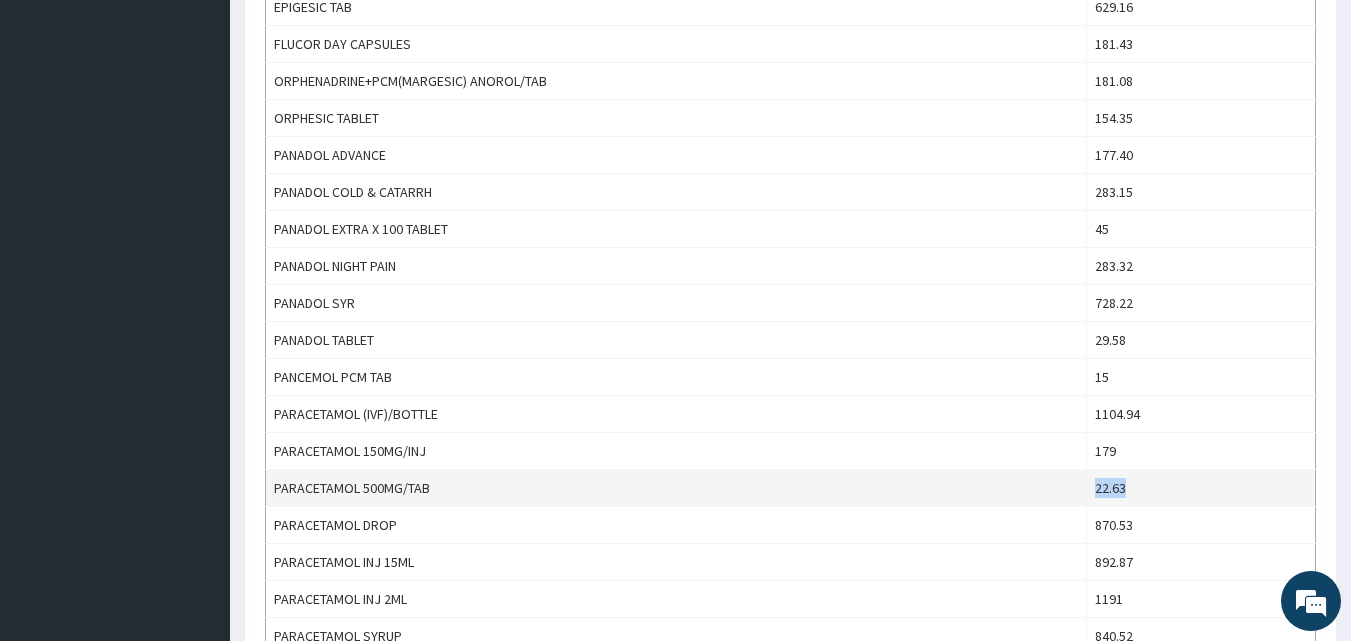 click on "22.63" at bounding box center (1200, 488) 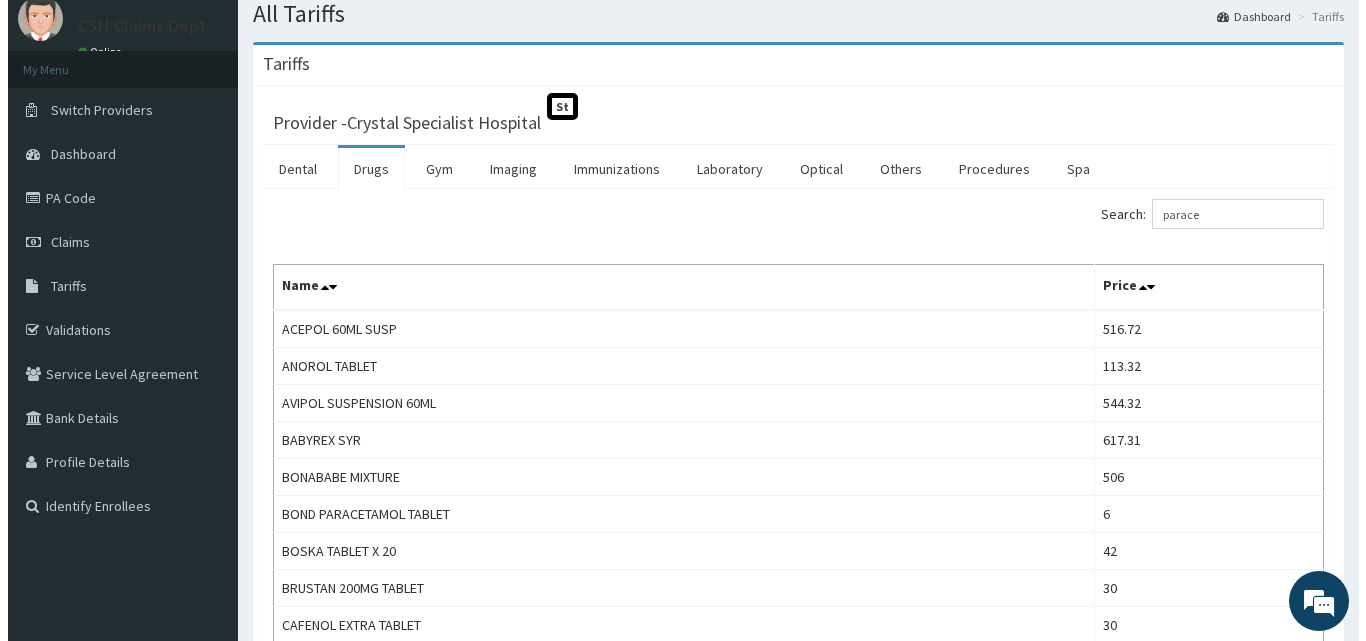 scroll, scrollTop: 0, scrollLeft: 0, axis: both 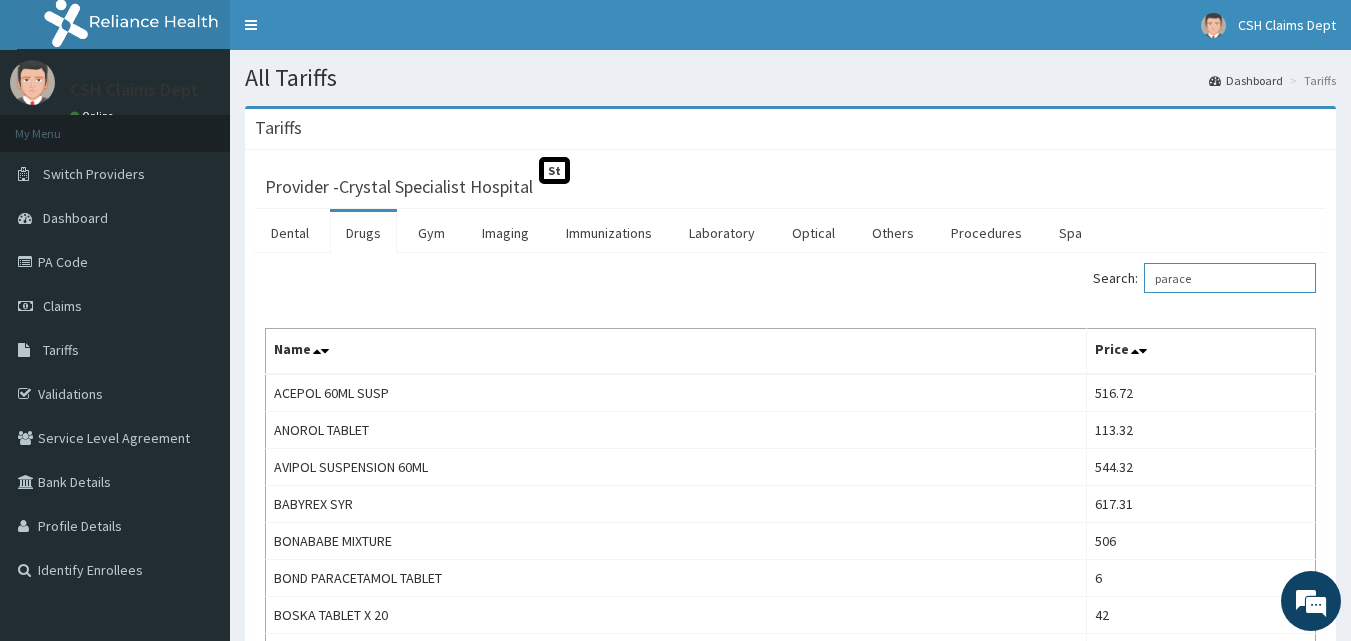 click on "parace" at bounding box center [1230, 278] 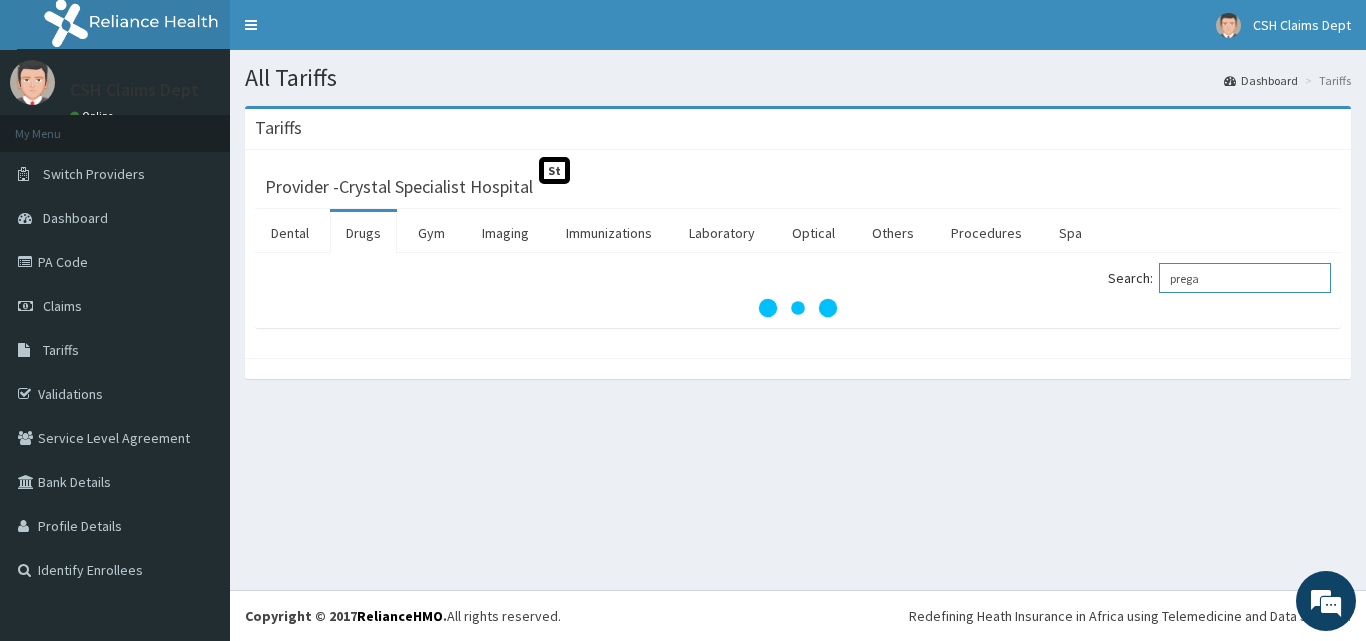 type on "prega" 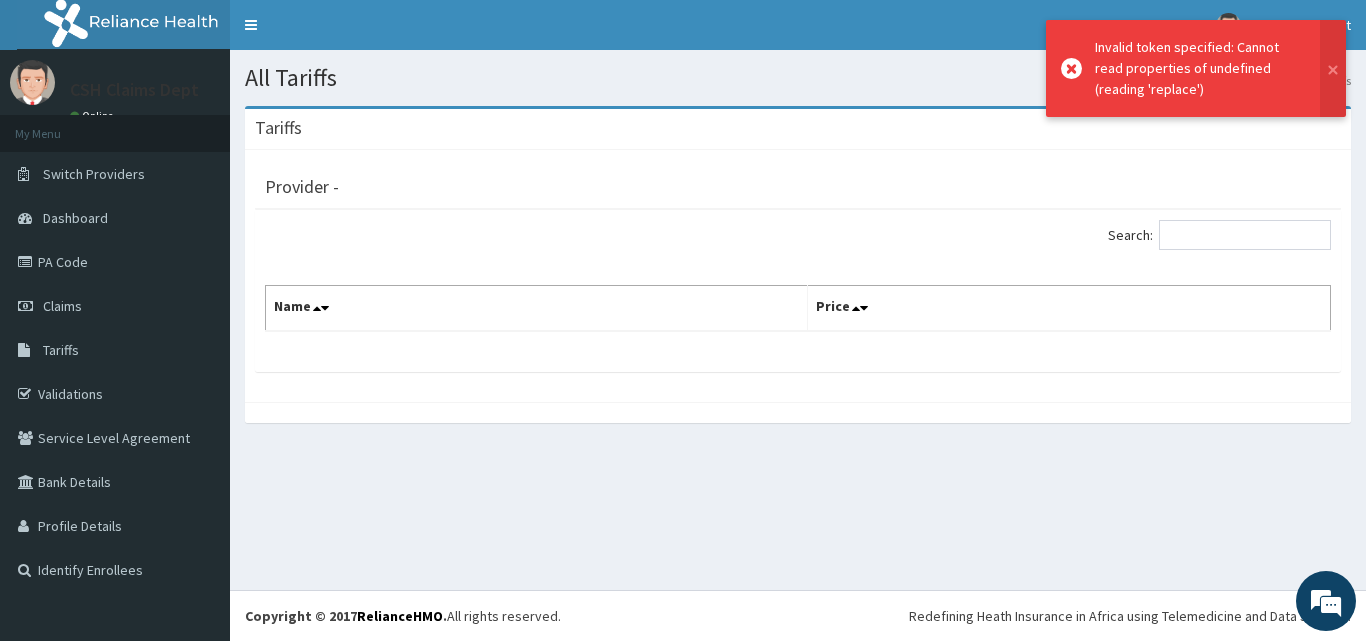 scroll, scrollTop: 0, scrollLeft: 0, axis: both 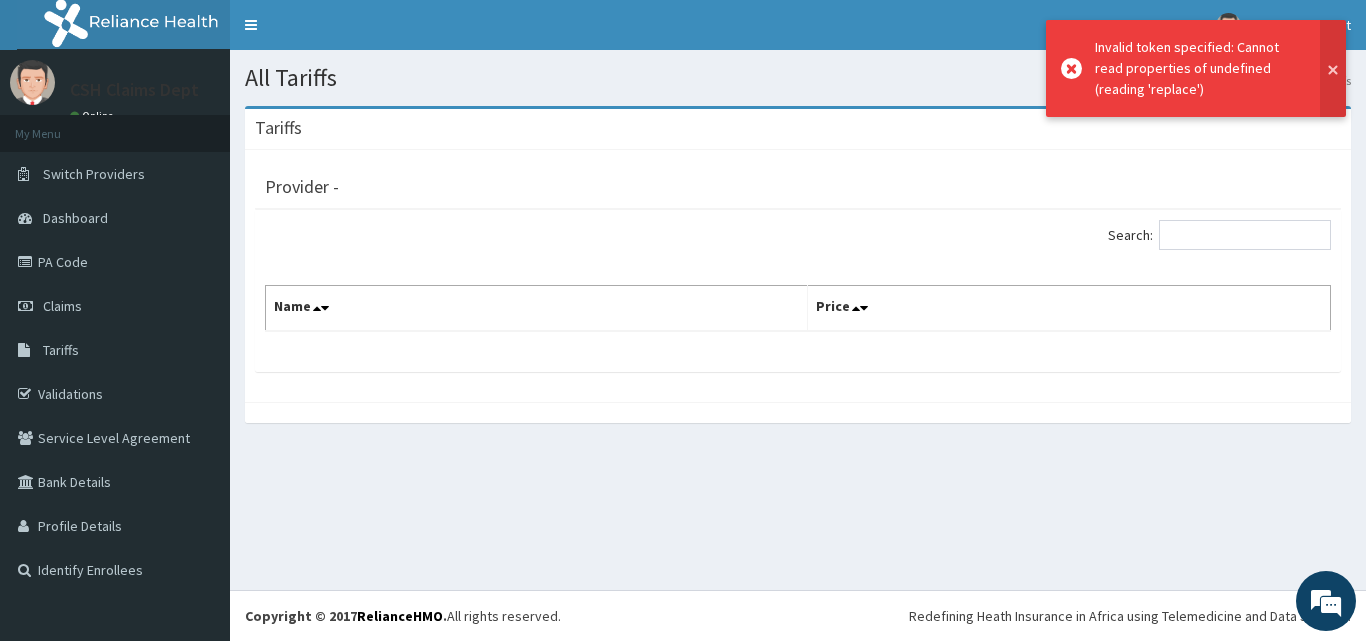 drag, startPoint x: 1335, startPoint y: 64, endPoint x: 1329, endPoint y: 78, distance: 15.231546 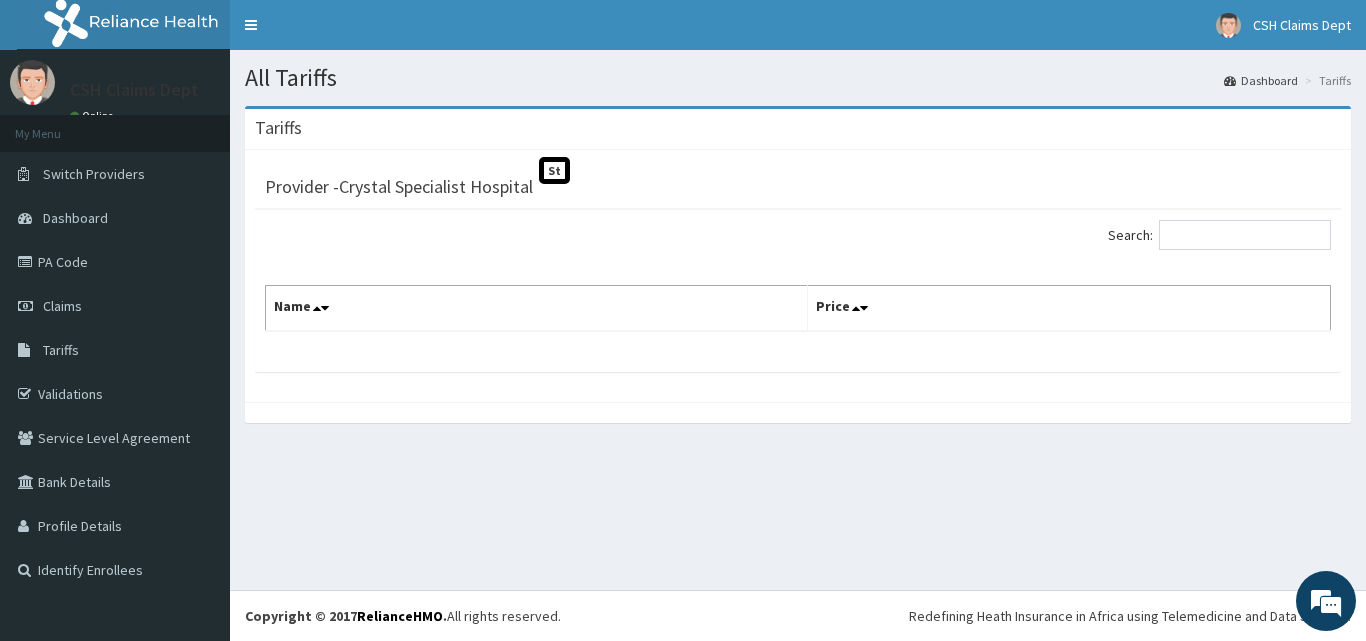 scroll, scrollTop: 0, scrollLeft: 0, axis: both 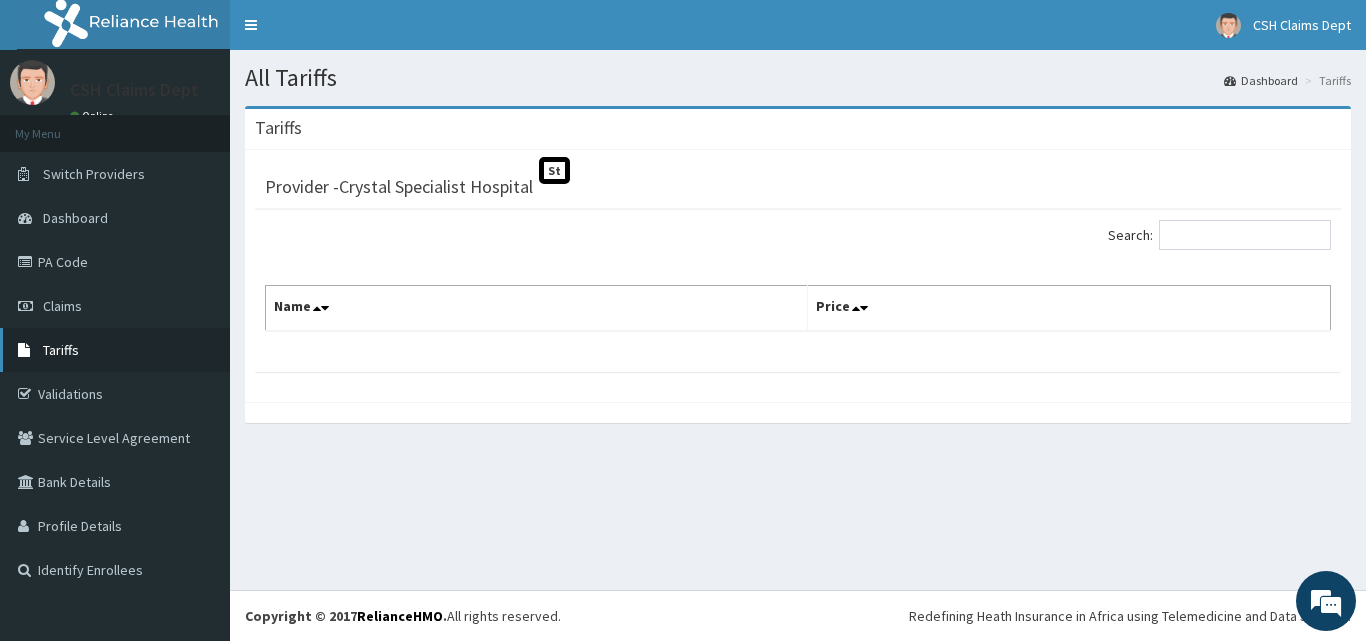 click on "Tariffs" at bounding box center (61, 350) 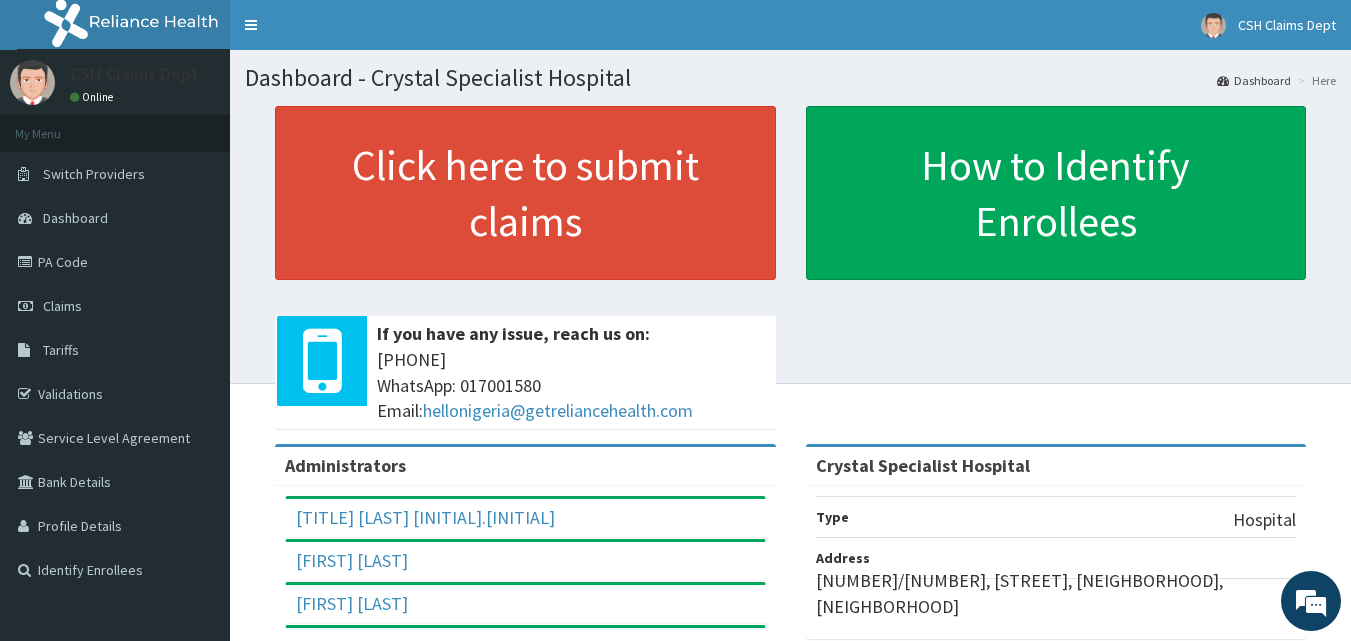 scroll, scrollTop: 0, scrollLeft: 0, axis: both 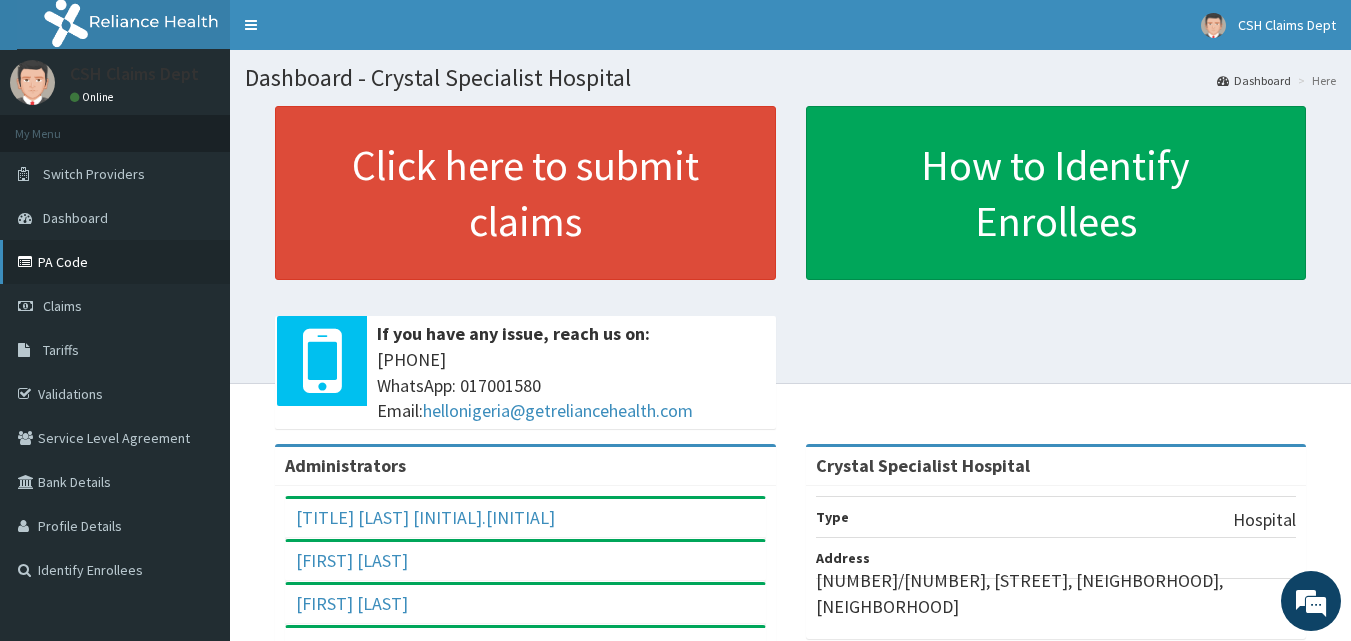 click on "PA Code" at bounding box center (115, 262) 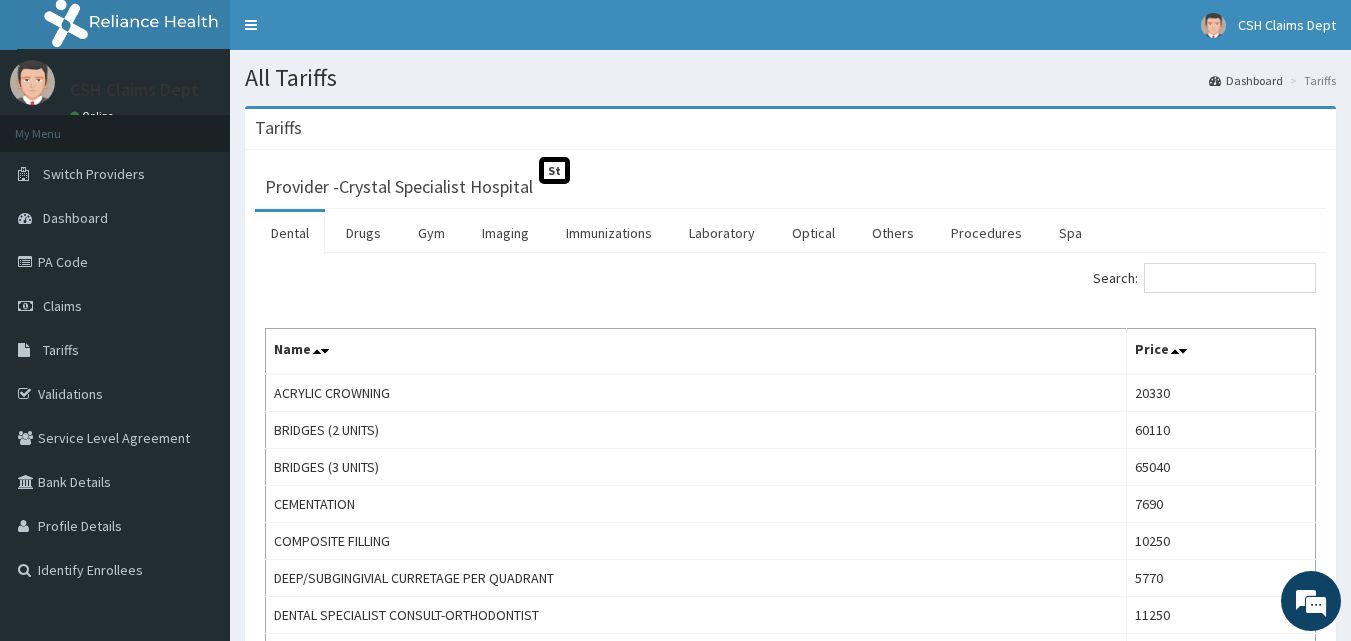scroll, scrollTop: 0, scrollLeft: 0, axis: both 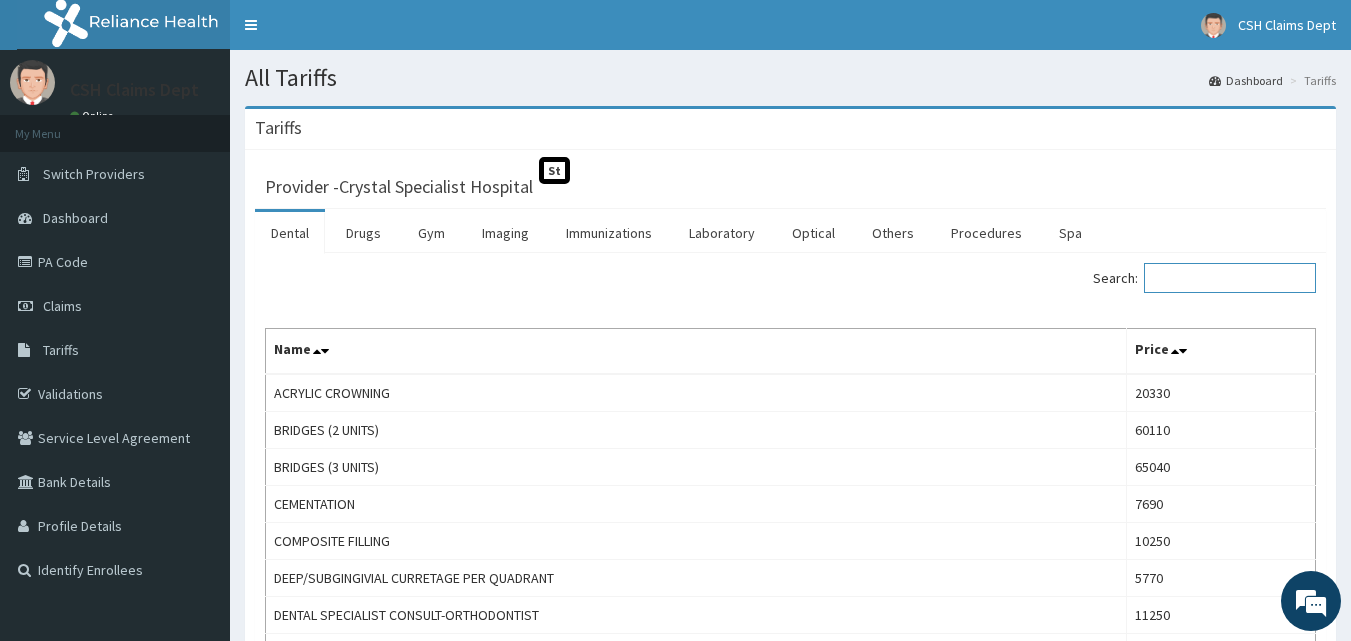 click on "Search:" at bounding box center [1230, 278] 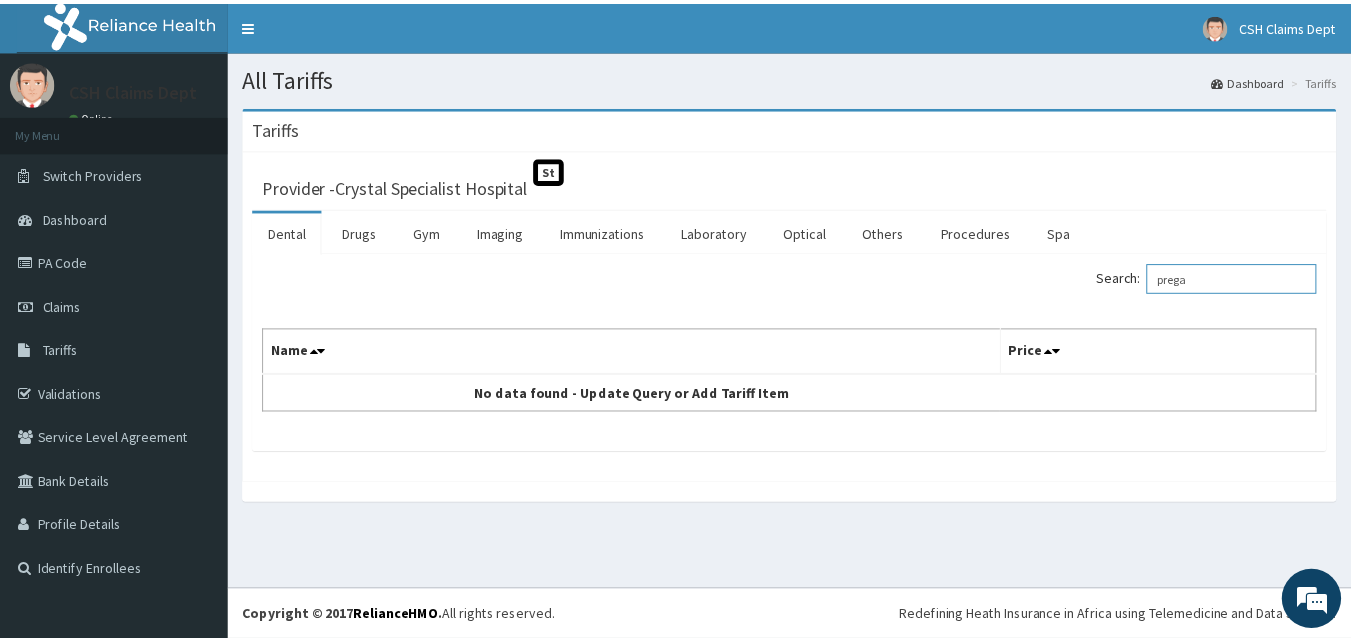 scroll, scrollTop: 0, scrollLeft: 0, axis: both 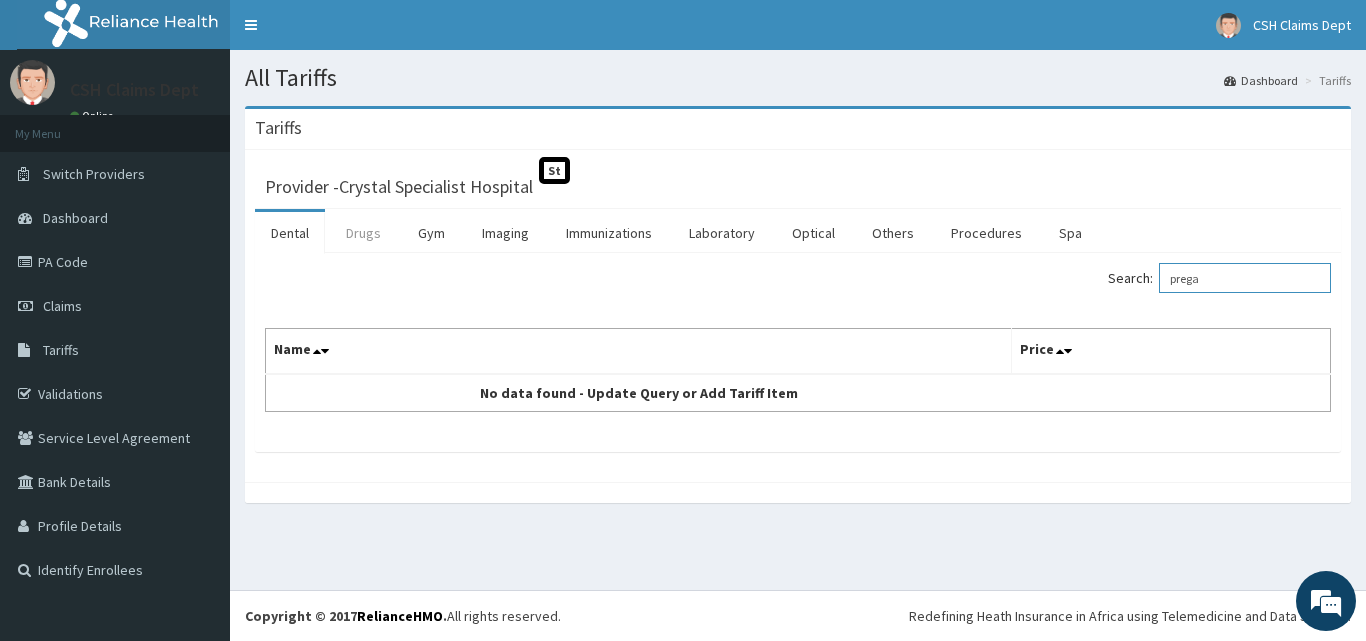 type on "prega" 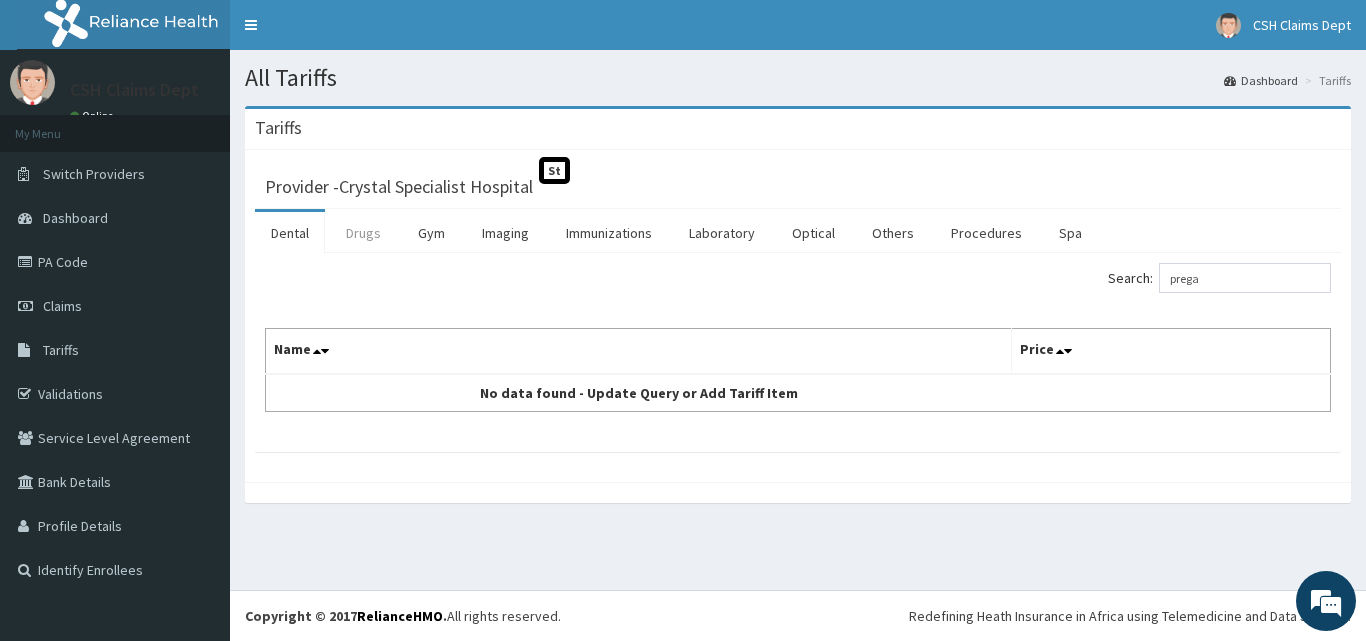 click on "Drugs" at bounding box center [363, 233] 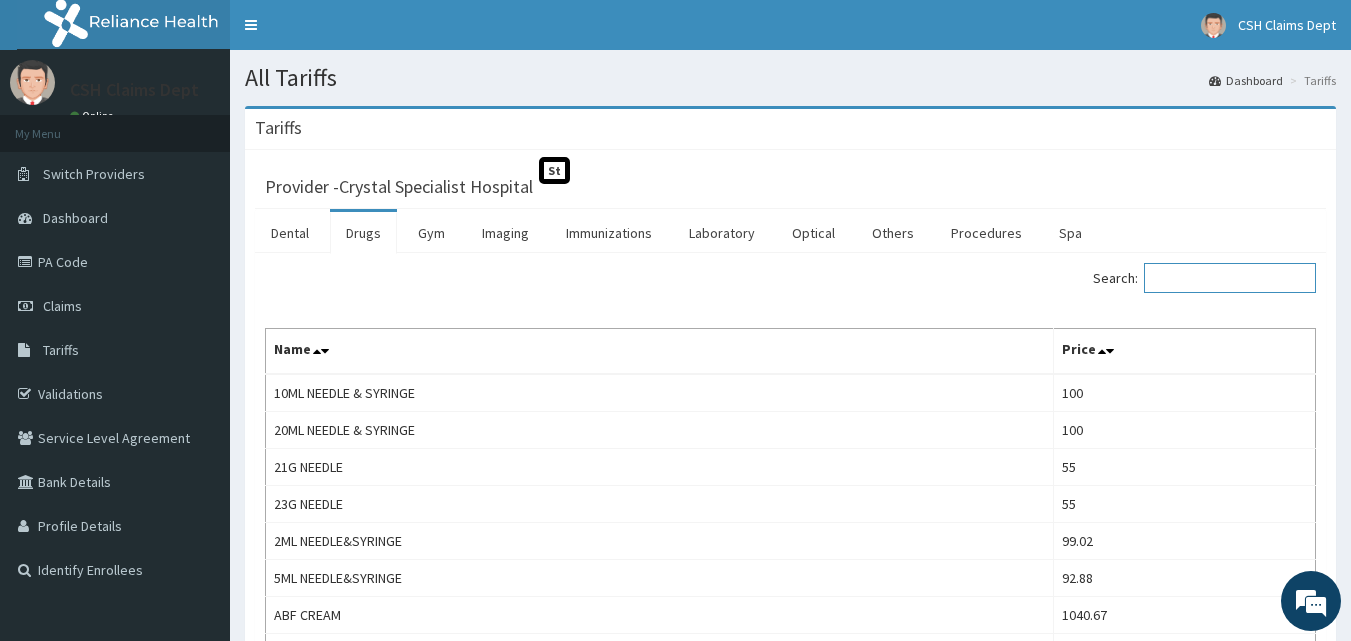 click on "Search:" at bounding box center (1230, 278) 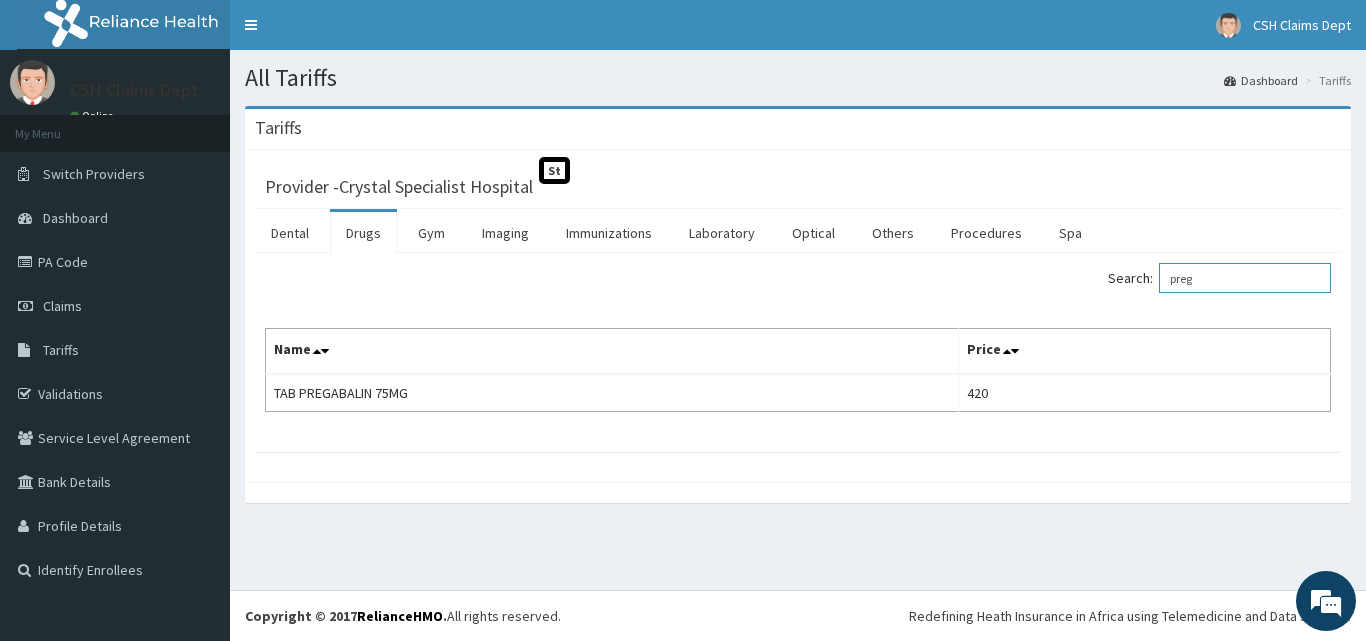 click on "preg" at bounding box center (1245, 278) 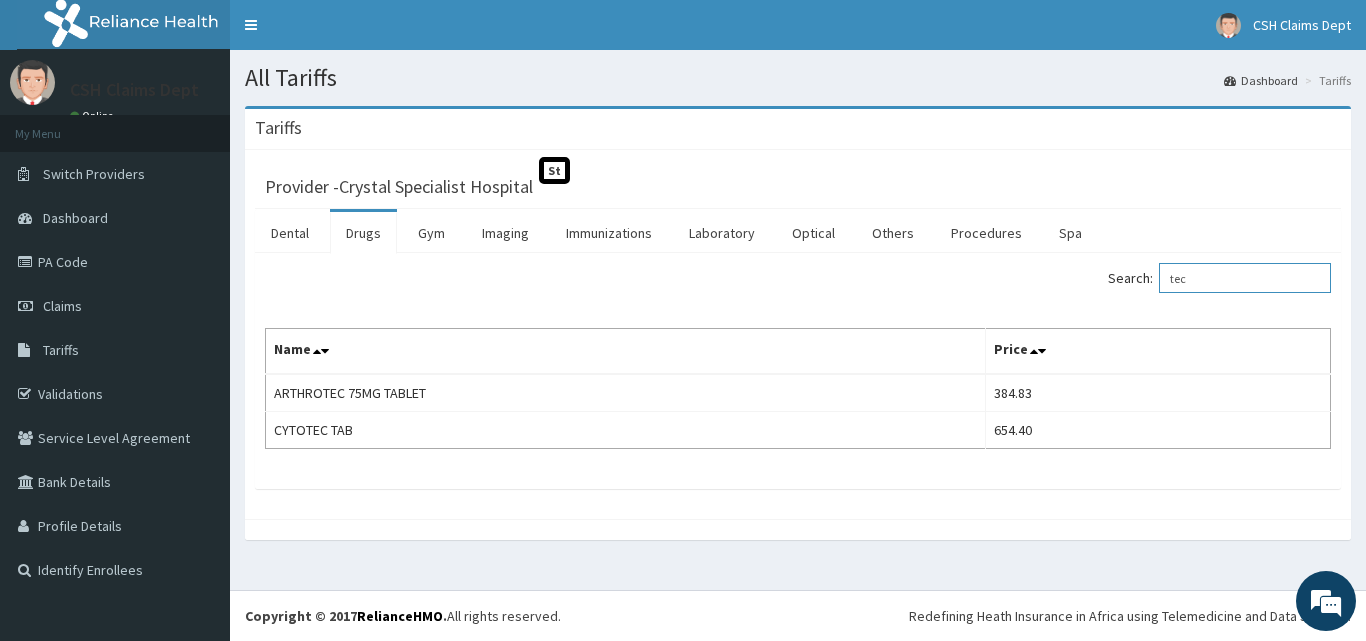 click on "tec" at bounding box center (1245, 278) 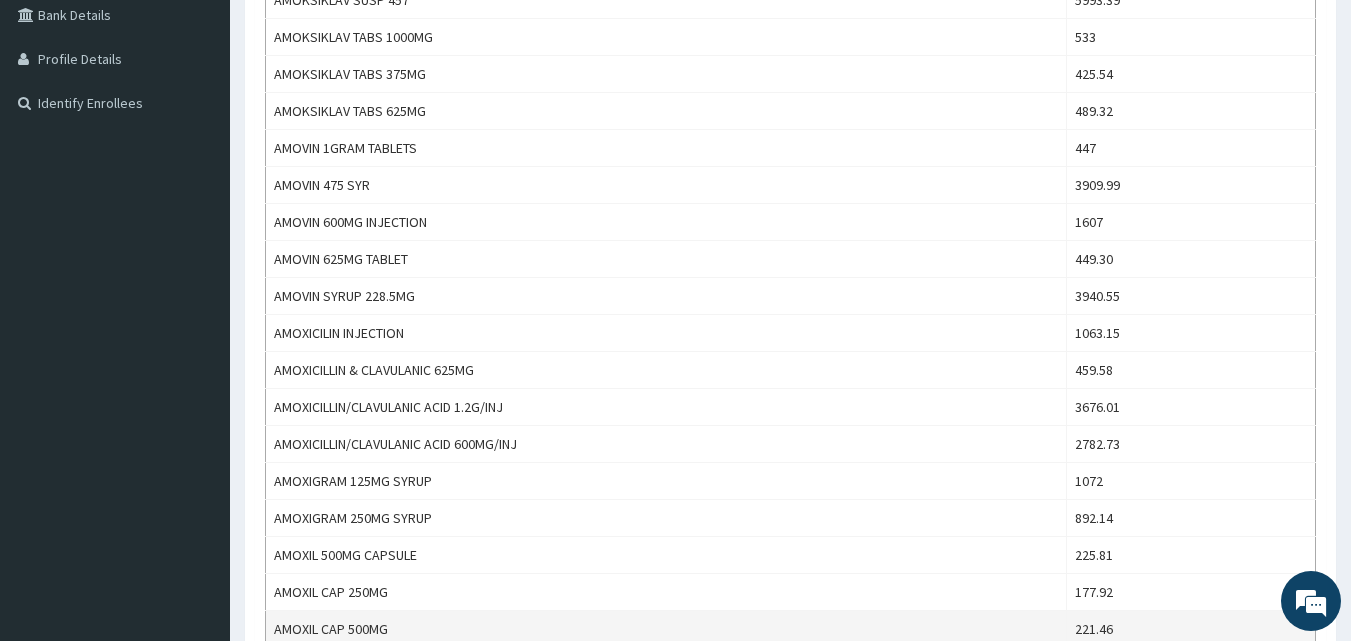 scroll, scrollTop: 600, scrollLeft: 0, axis: vertical 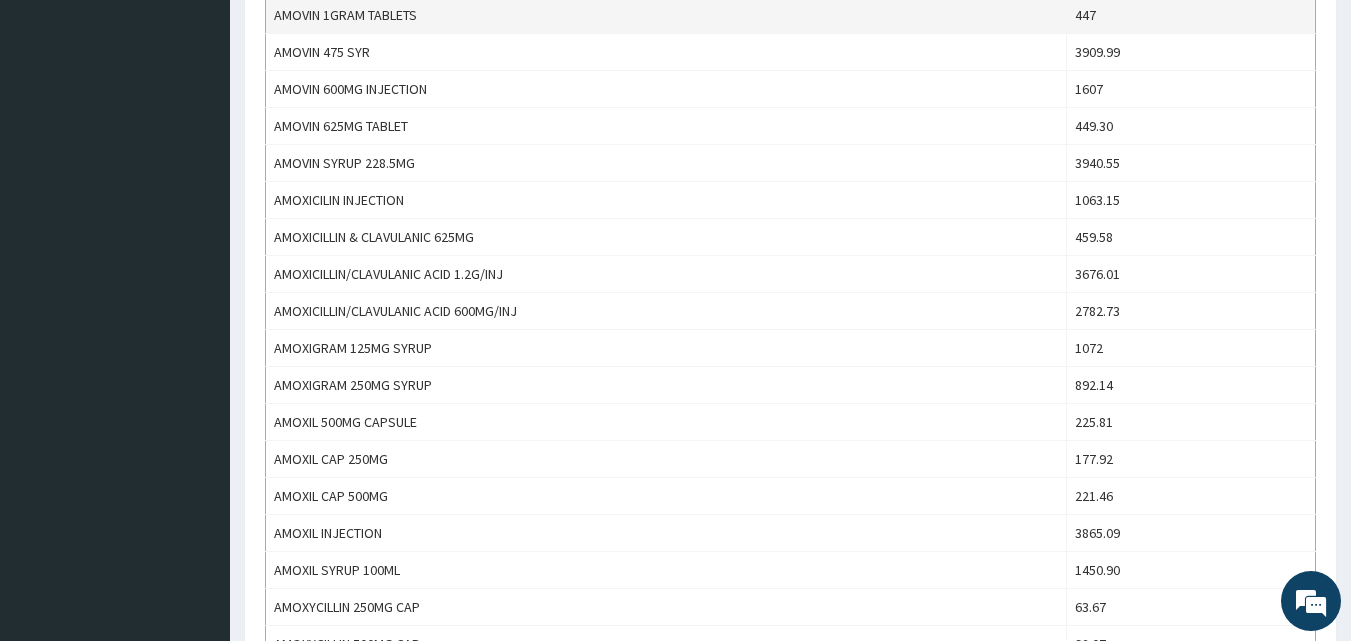 type on "amox" 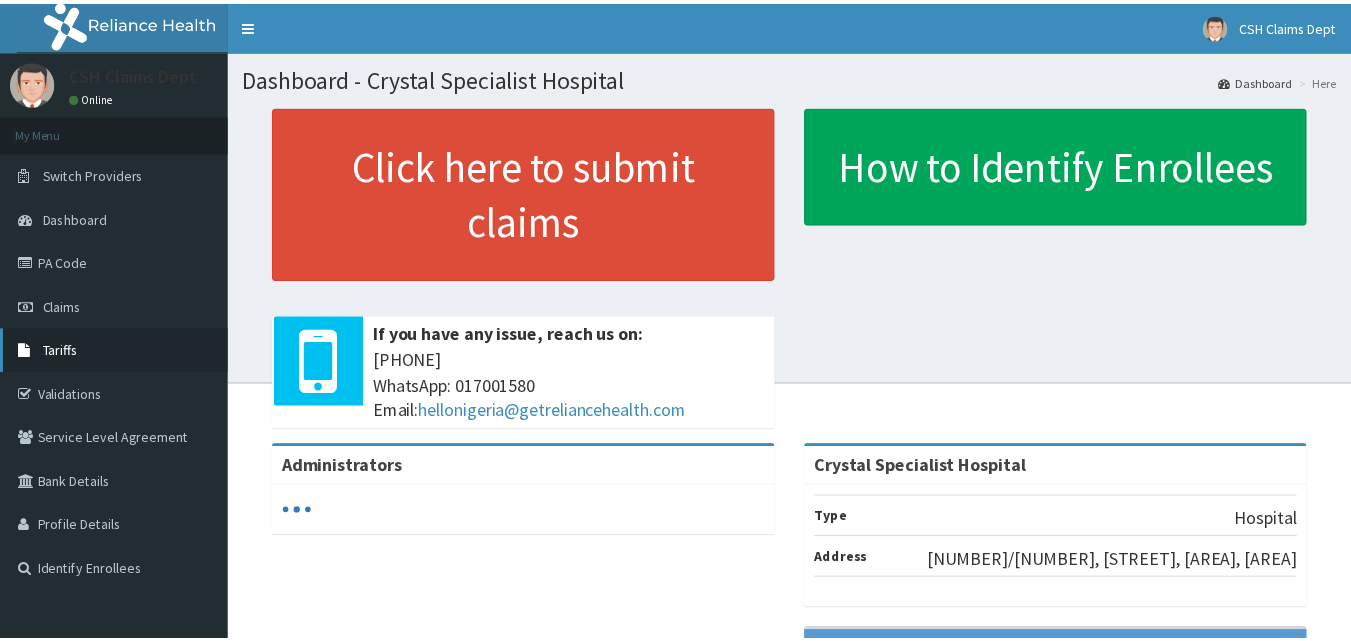 scroll, scrollTop: 0, scrollLeft: 0, axis: both 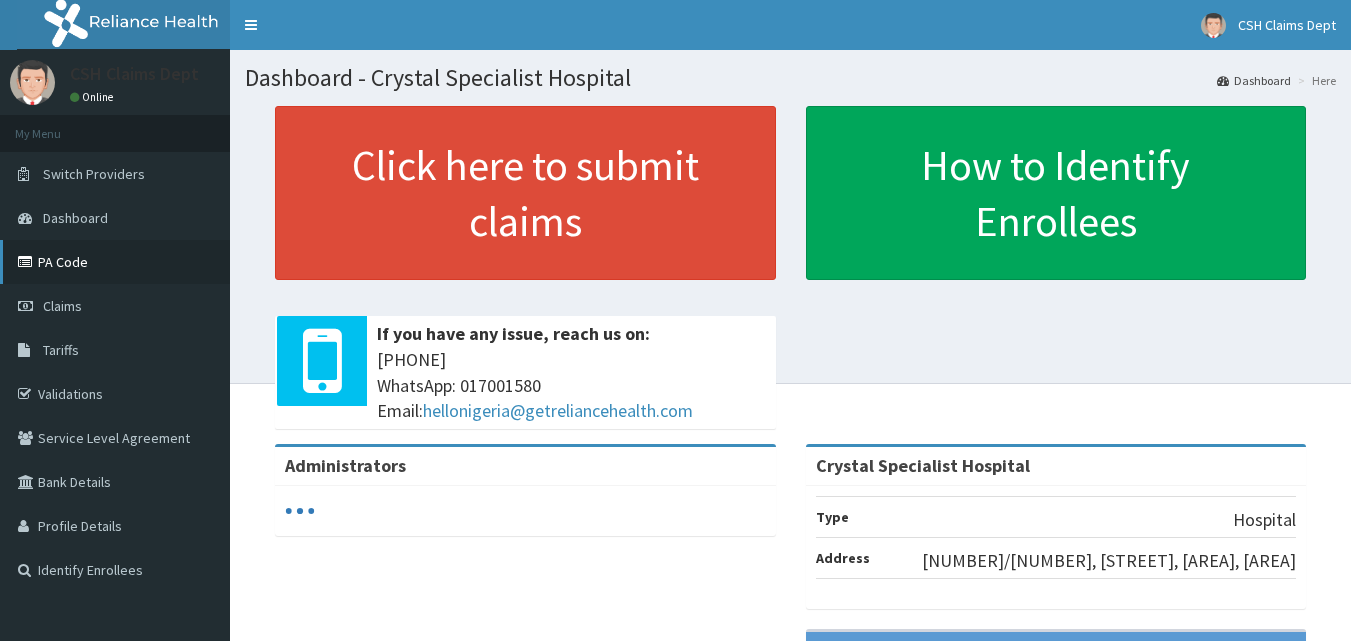 click on "PA Code" at bounding box center [115, 262] 